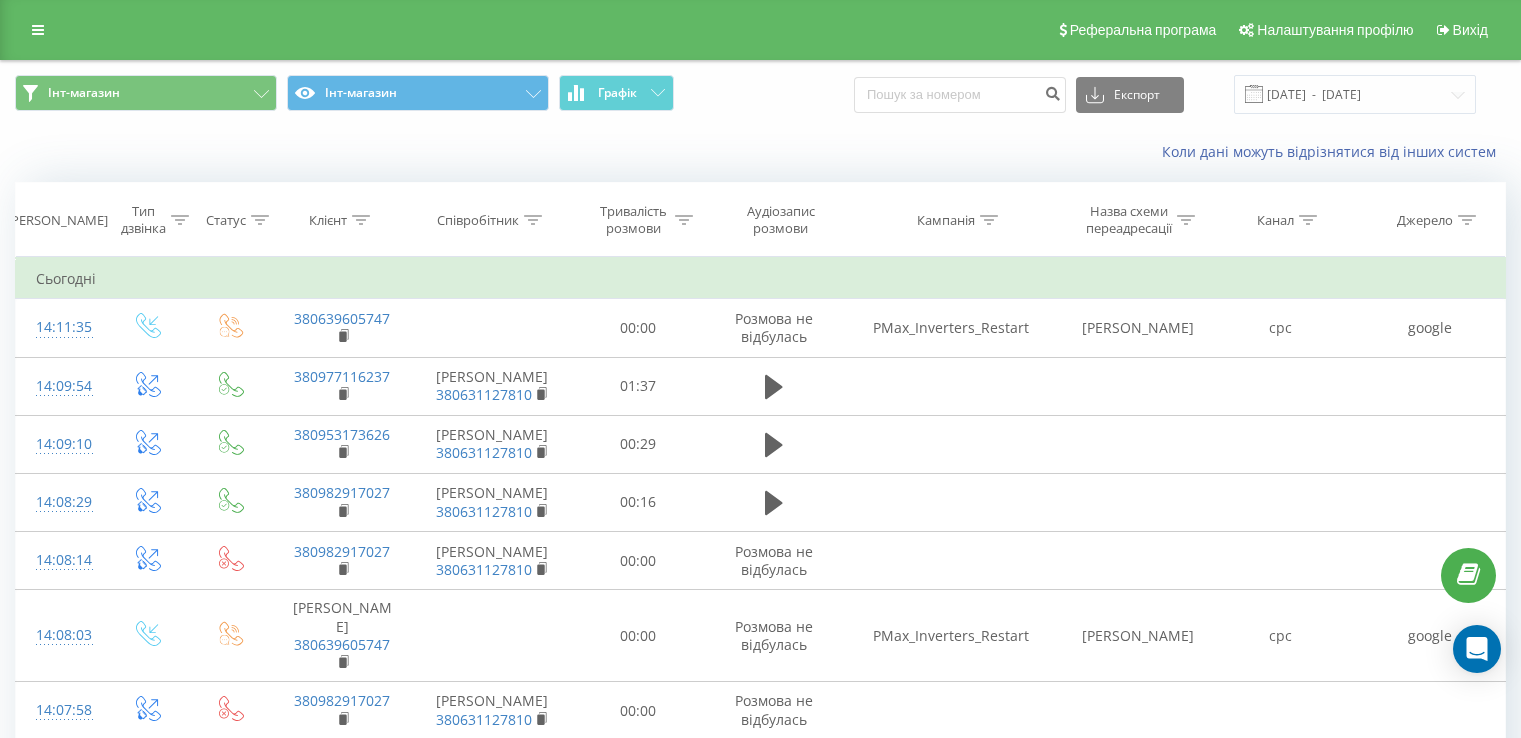 scroll, scrollTop: 100, scrollLeft: 0, axis: vertical 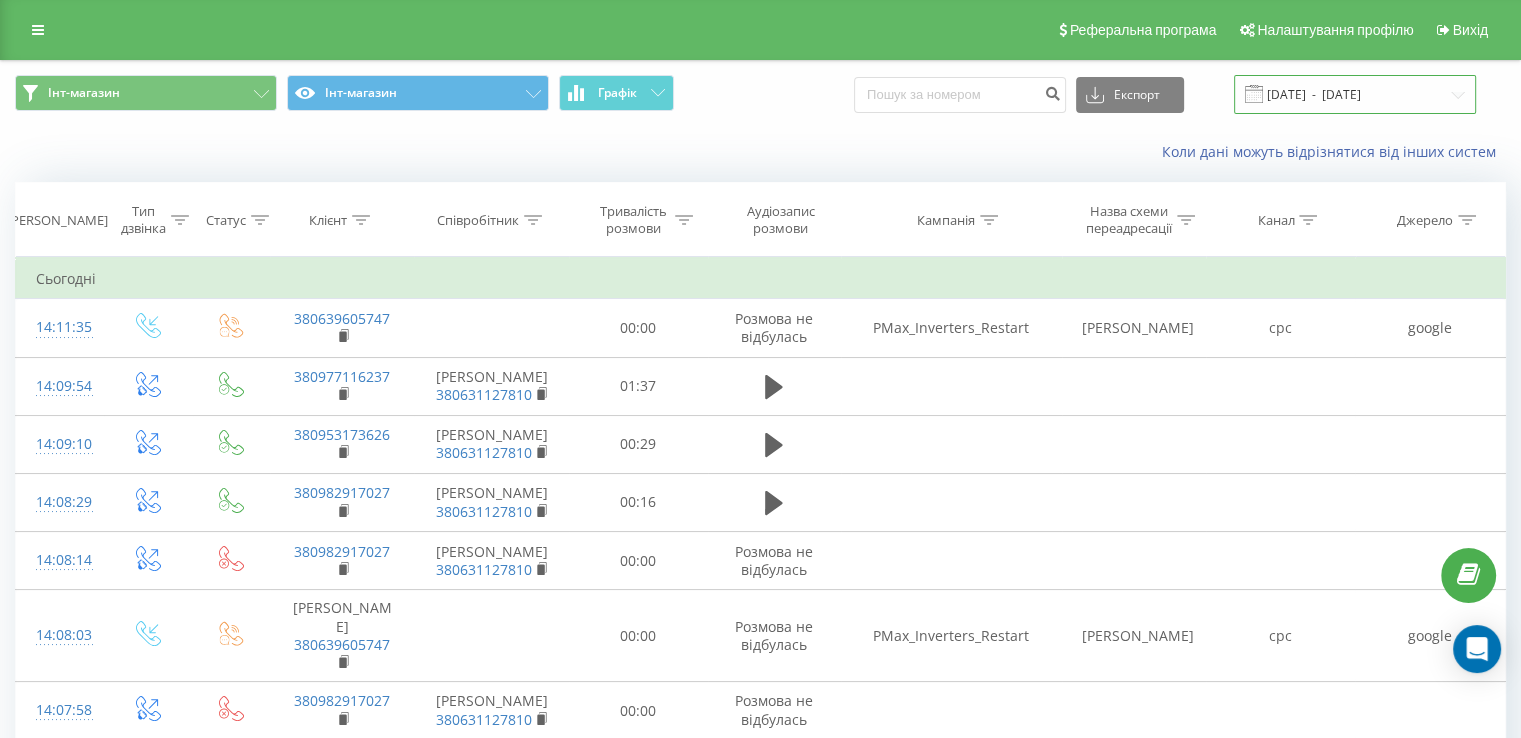click on "[DATE]  -  [DATE]" at bounding box center [1355, 94] 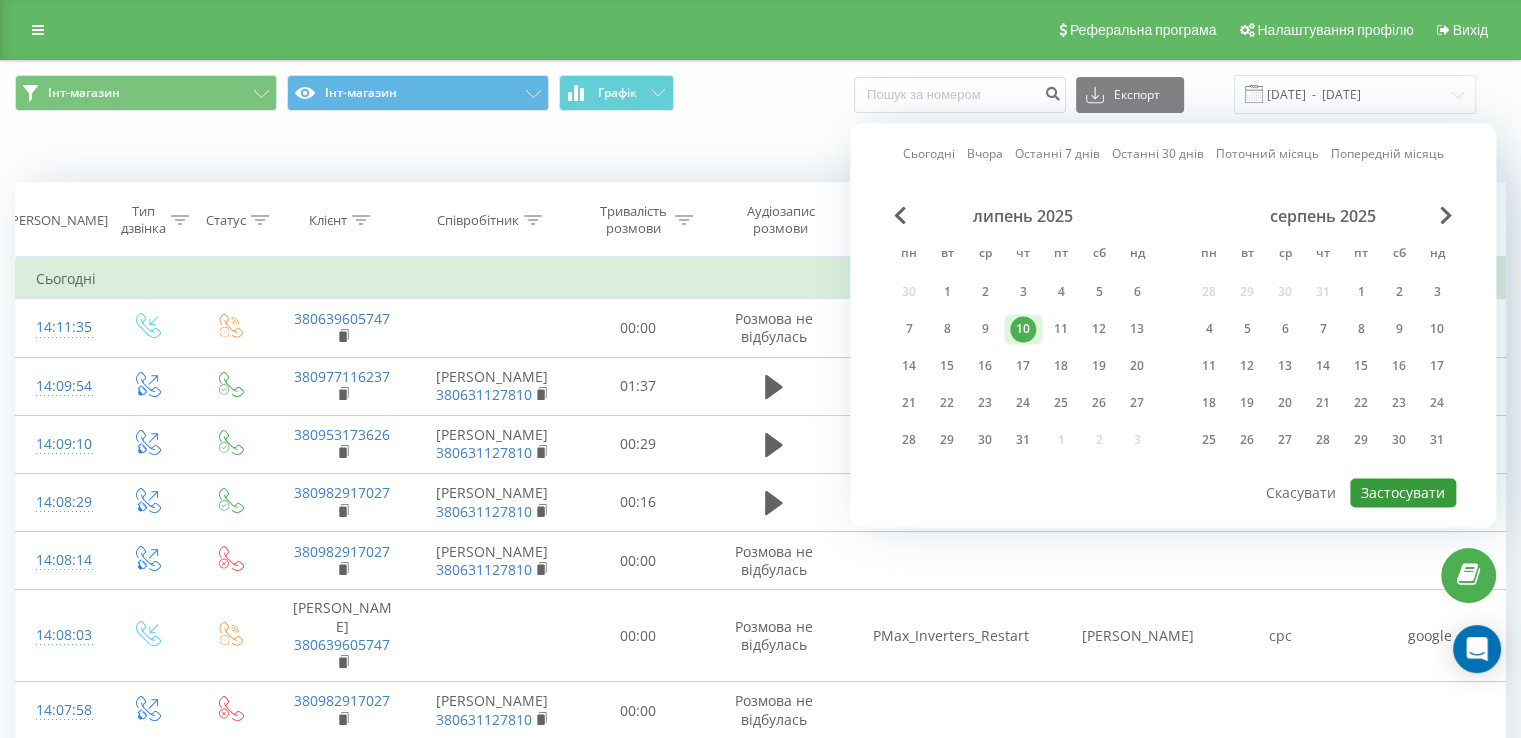 click on "Застосувати" at bounding box center (1403, 492) 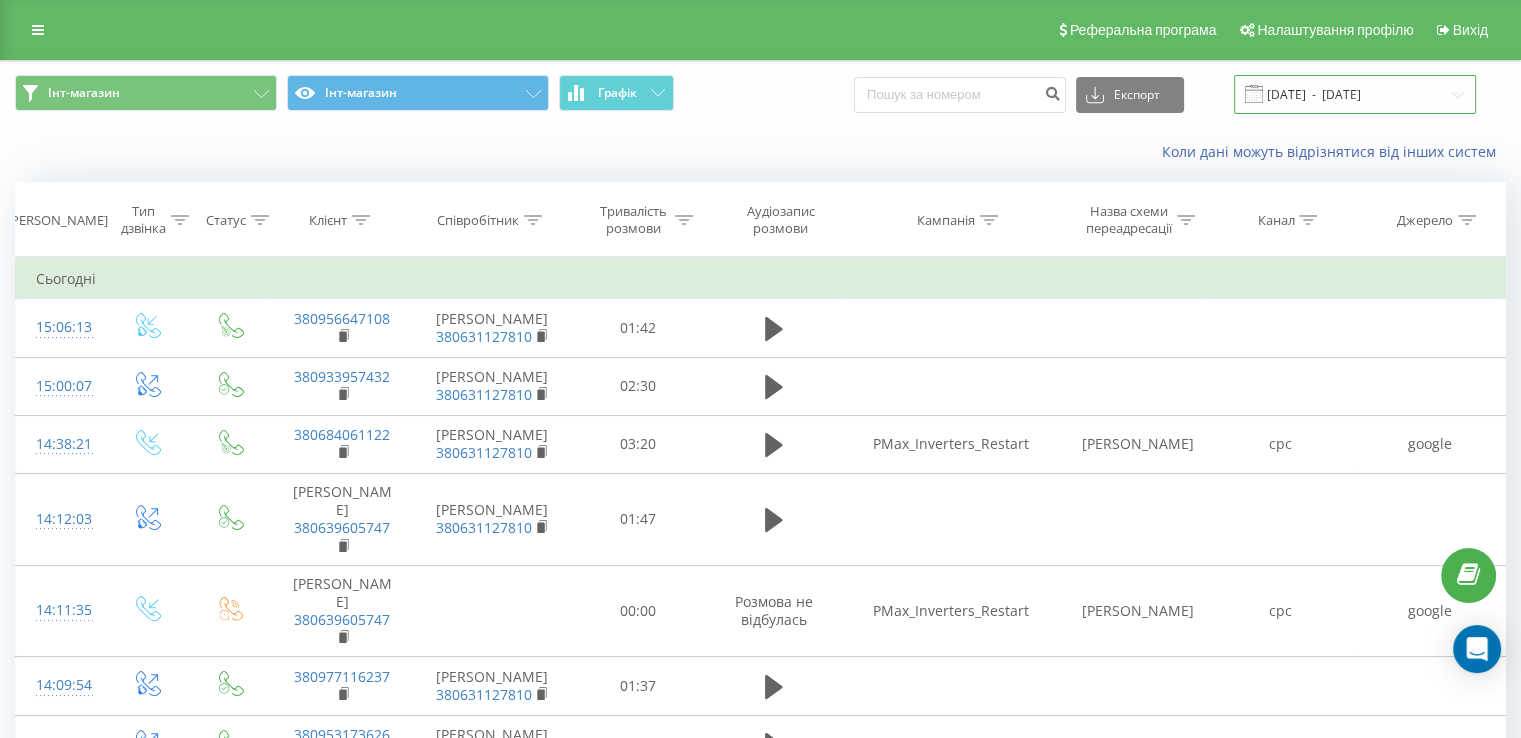click on "[DATE]  -  [DATE]" at bounding box center [1355, 94] 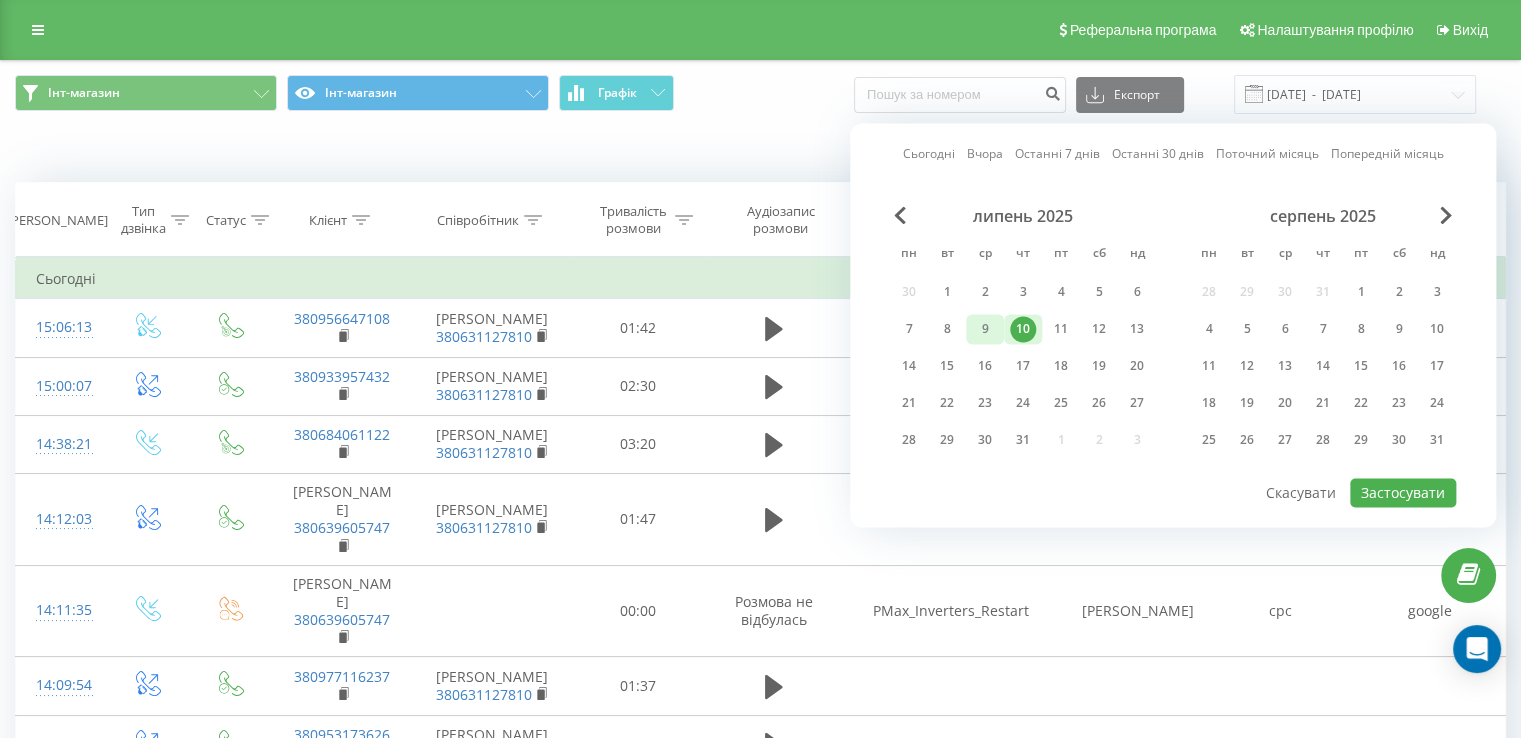 click on "9" at bounding box center (985, 329) 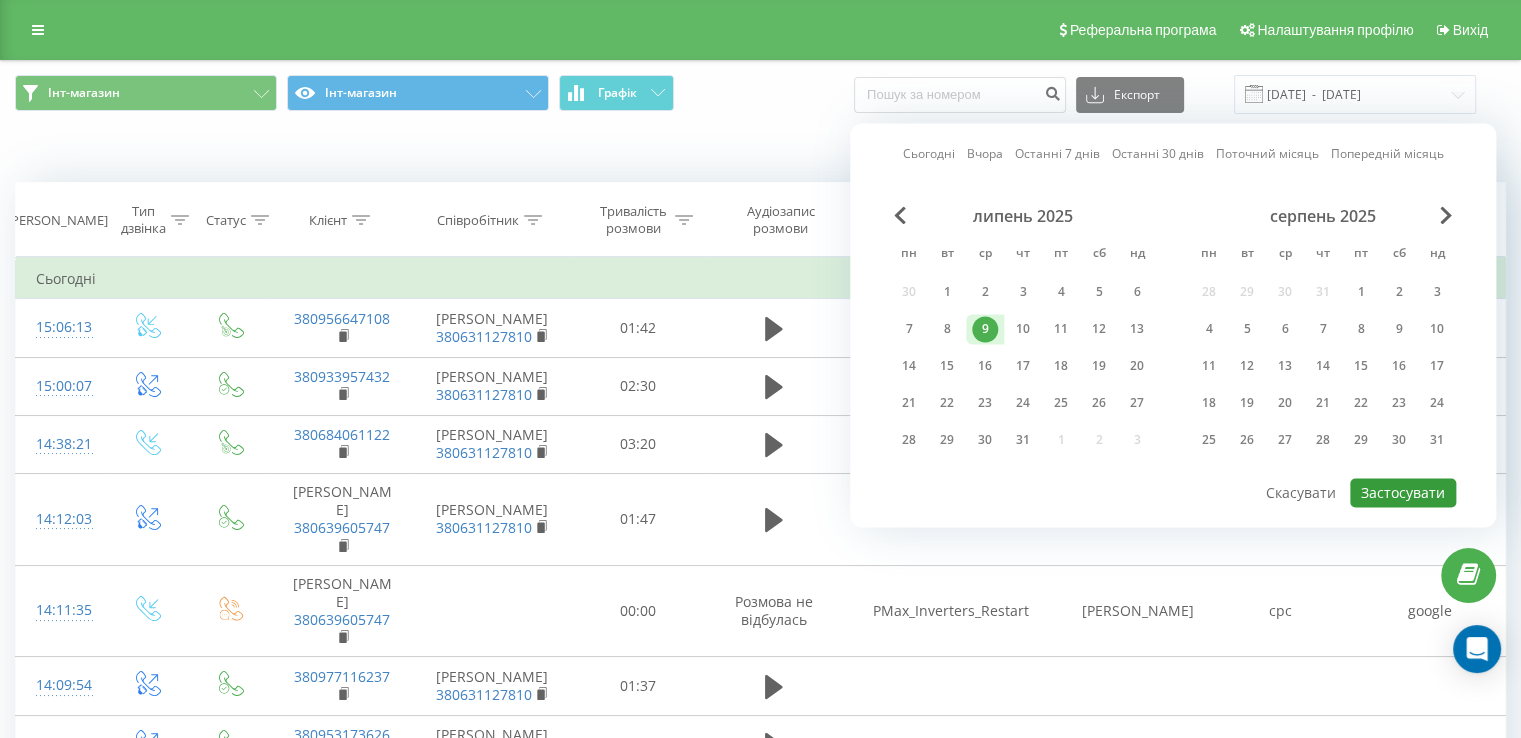 click on "Застосувати" at bounding box center (1403, 492) 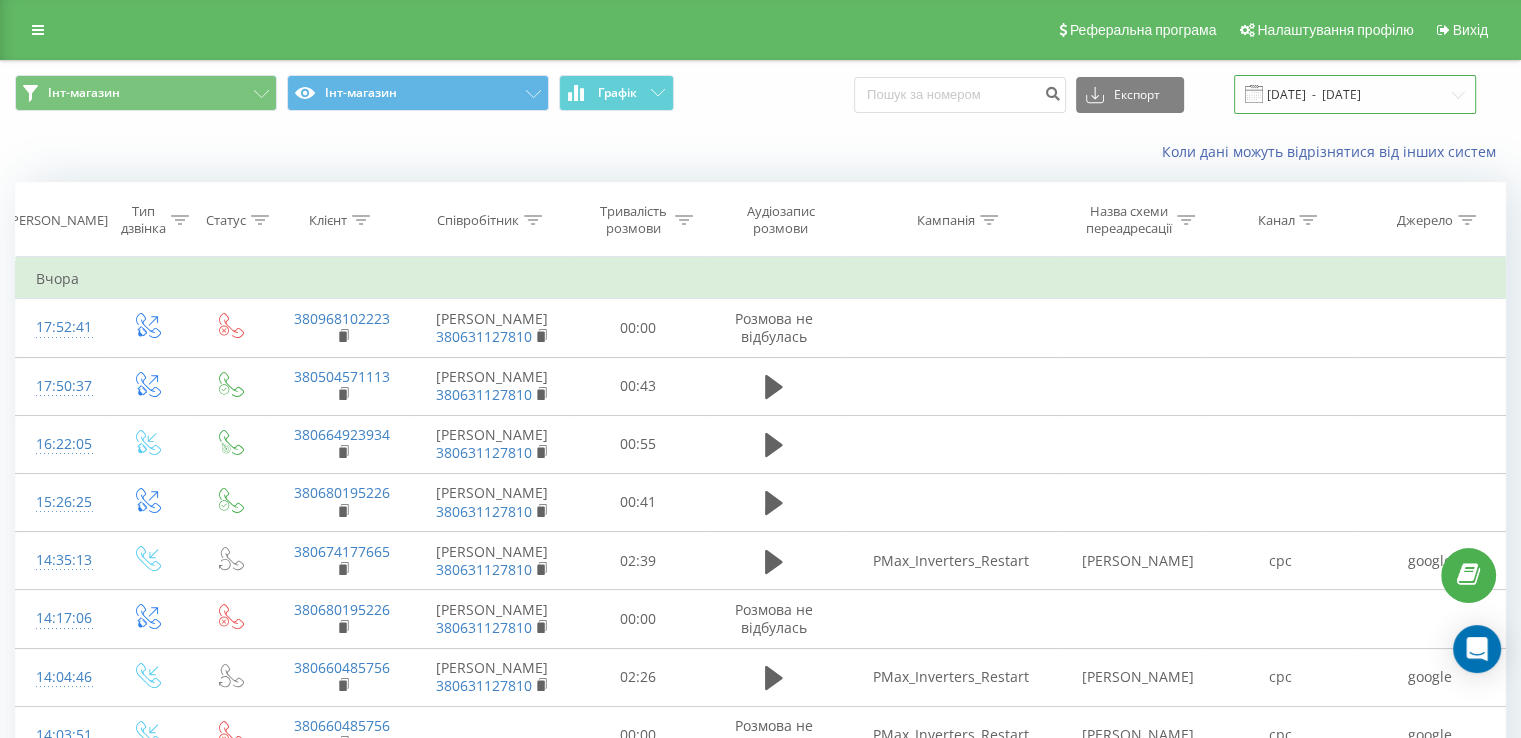 click on "[DATE]  -  [DATE]" at bounding box center [1355, 94] 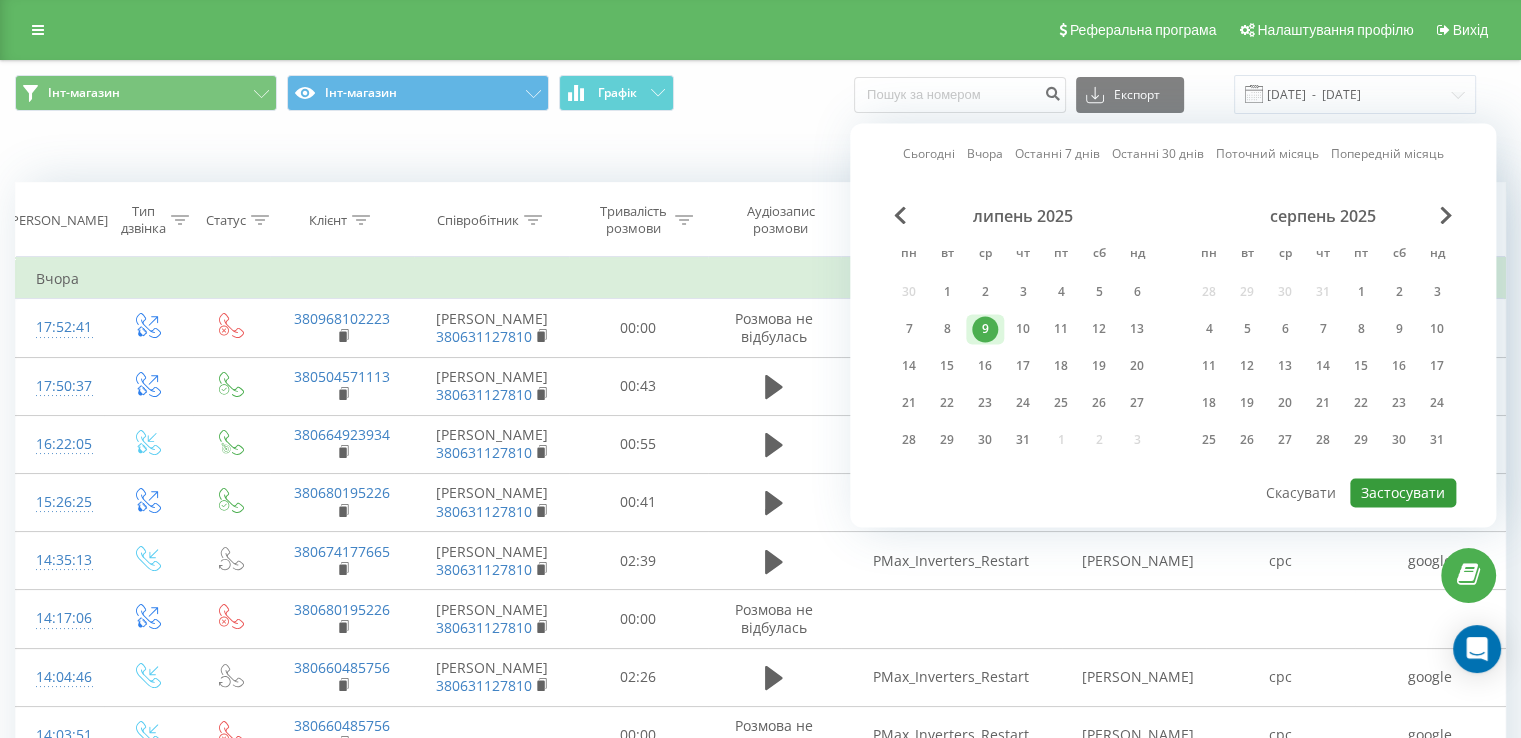 click on "Застосувати" at bounding box center [1403, 492] 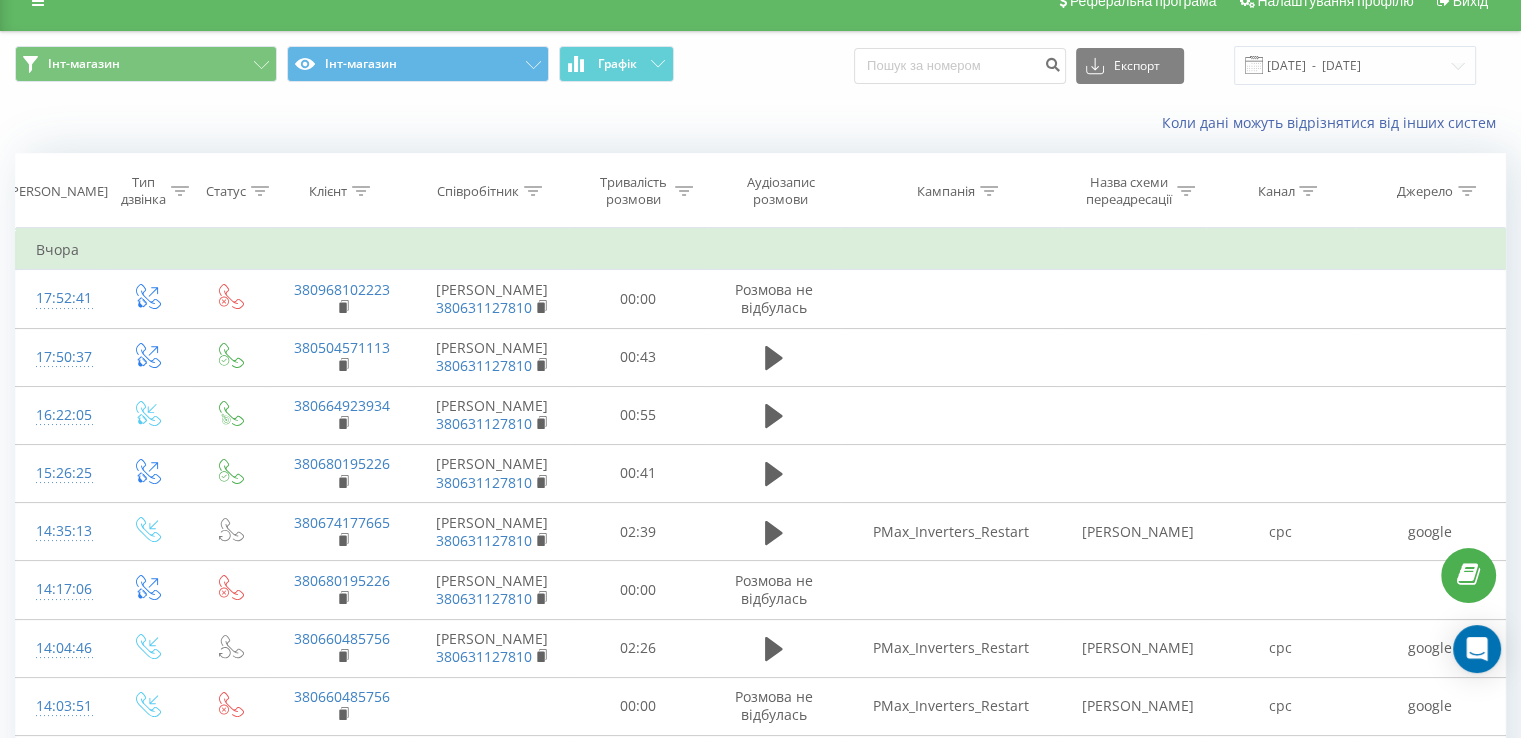 scroll, scrollTop: 0, scrollLeft: 0, axis: both 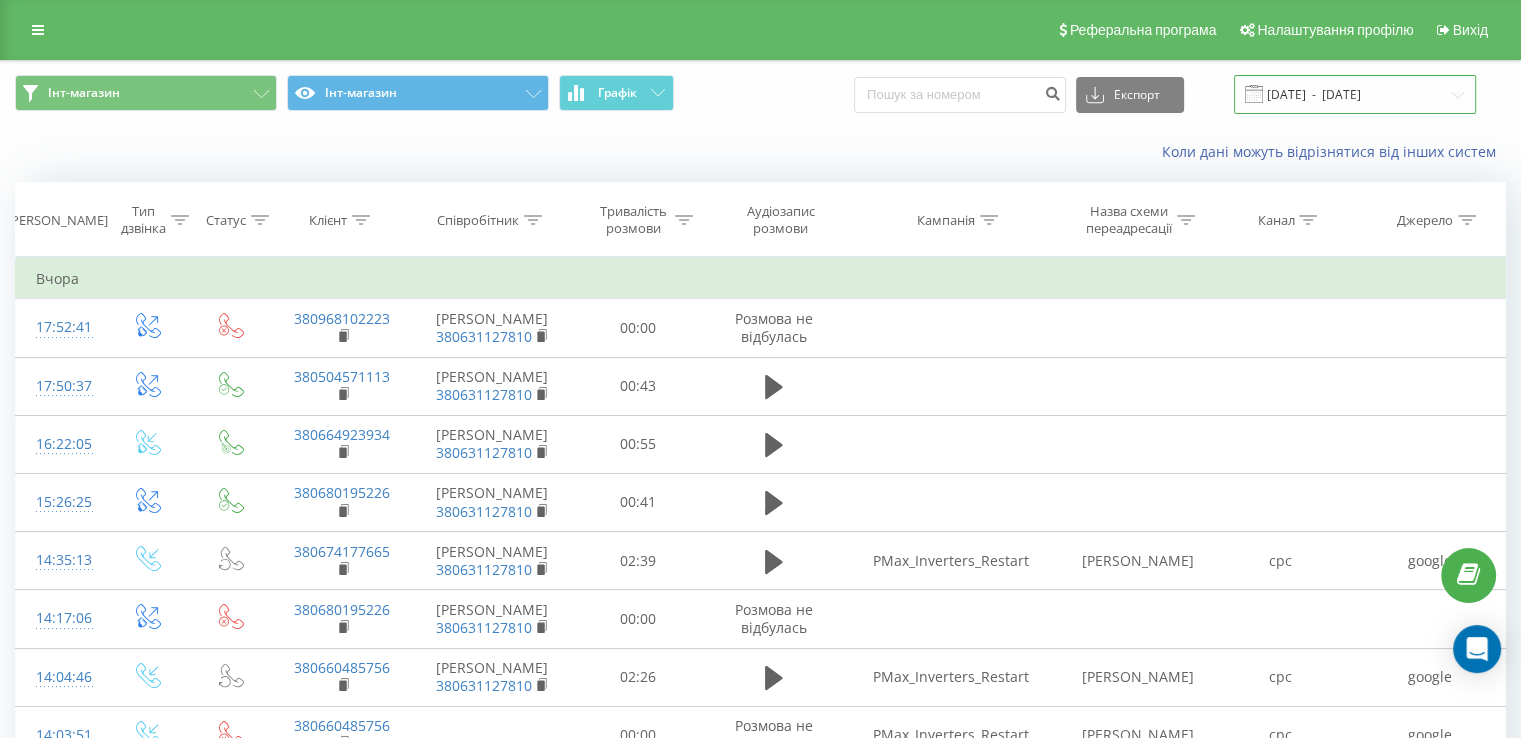 click on "[DATE]  -  [DATE]" at bounding box center [1355, 94] 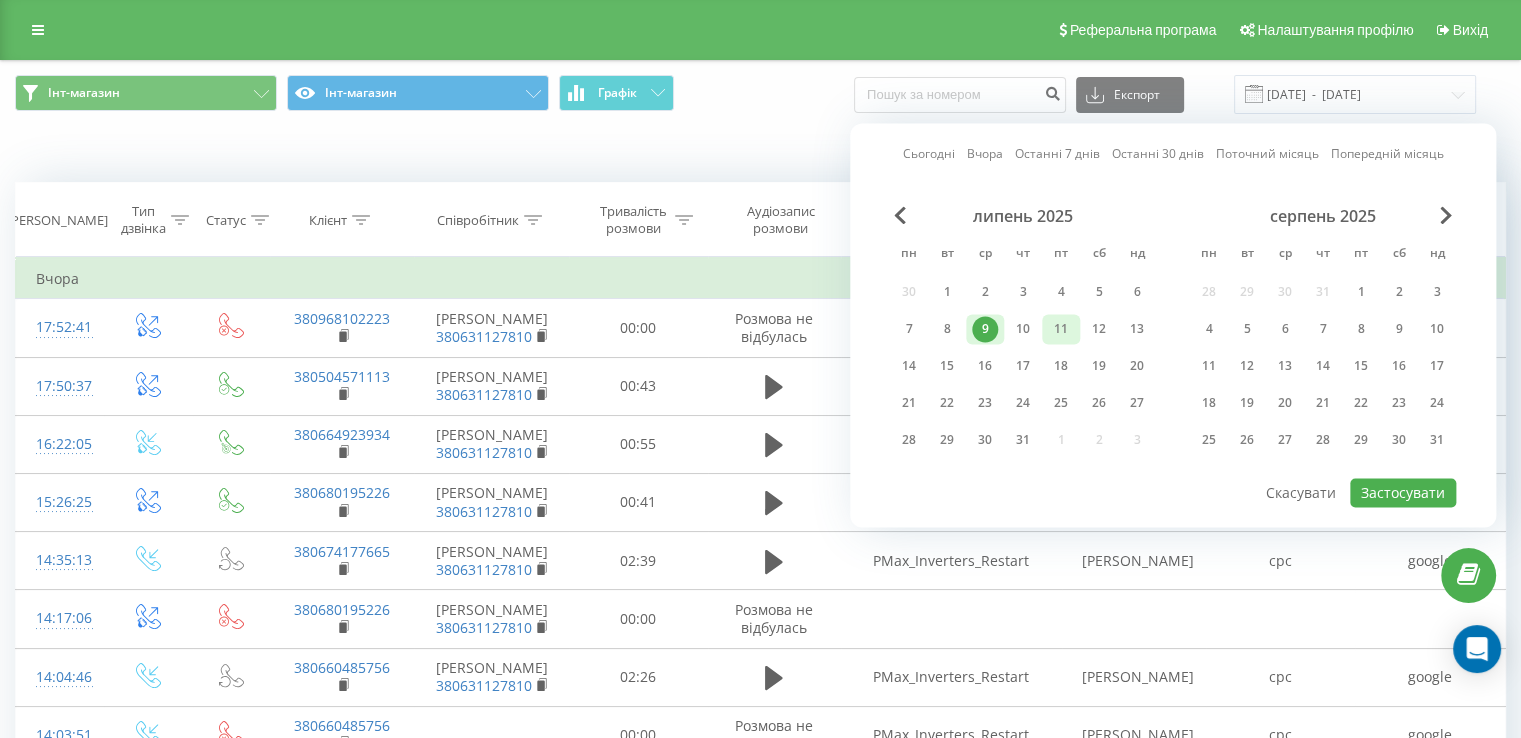 click on "10" at bounding box center [1023, 329] 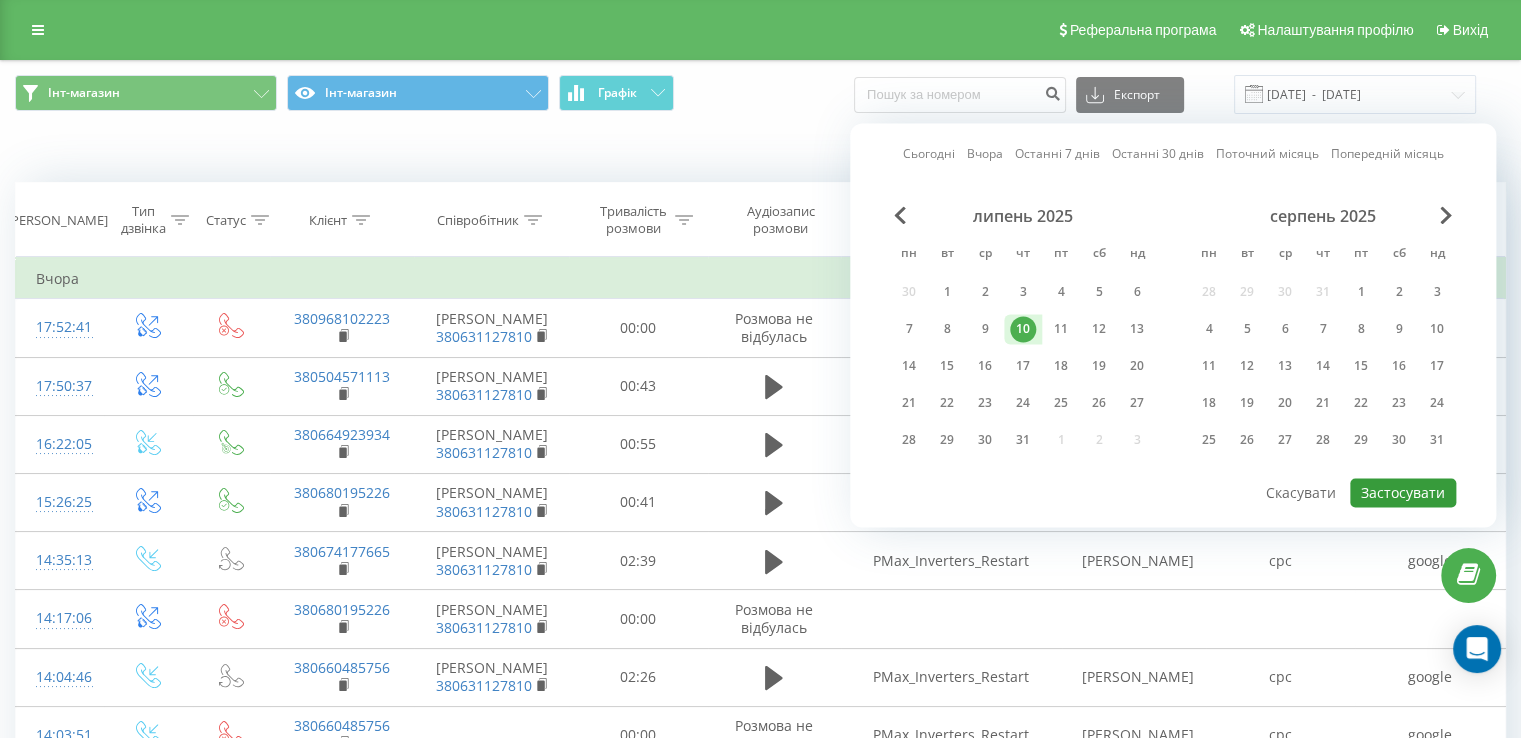 click on "Застосувати" at bounding box center (1403, 492) 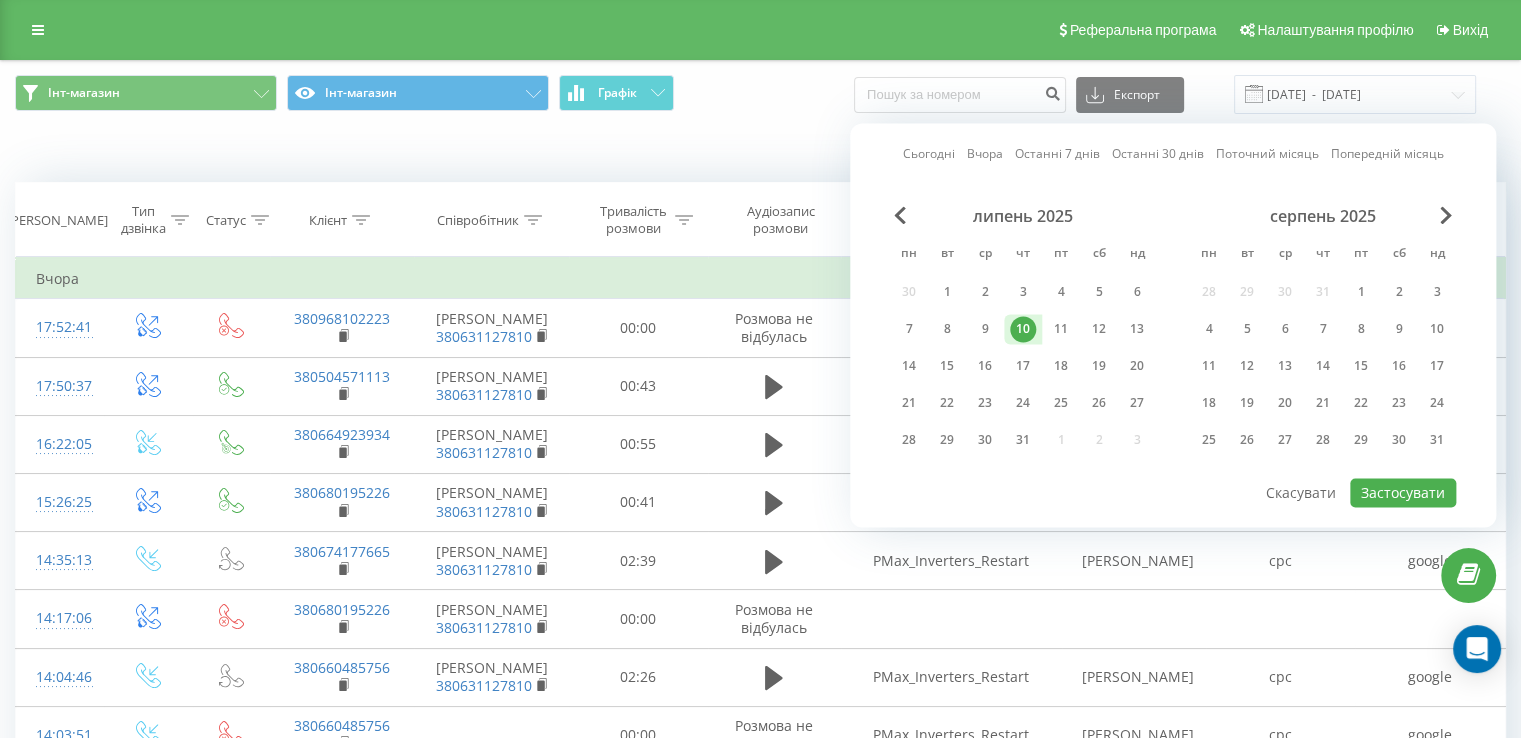 type on "[DATE]  -  [DATE]" 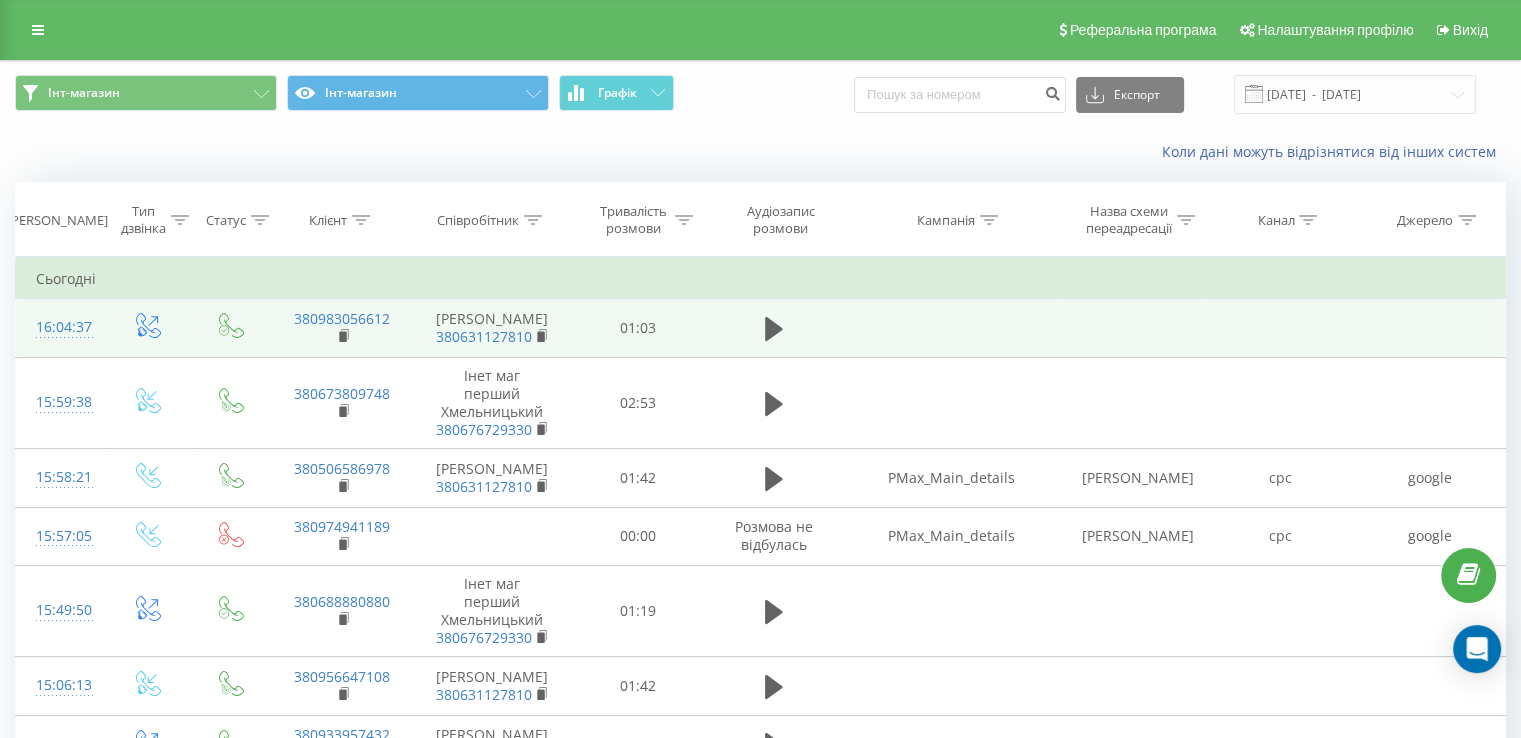scroll, scrollTop: 200, scrollLeft: 0, axis: vertical 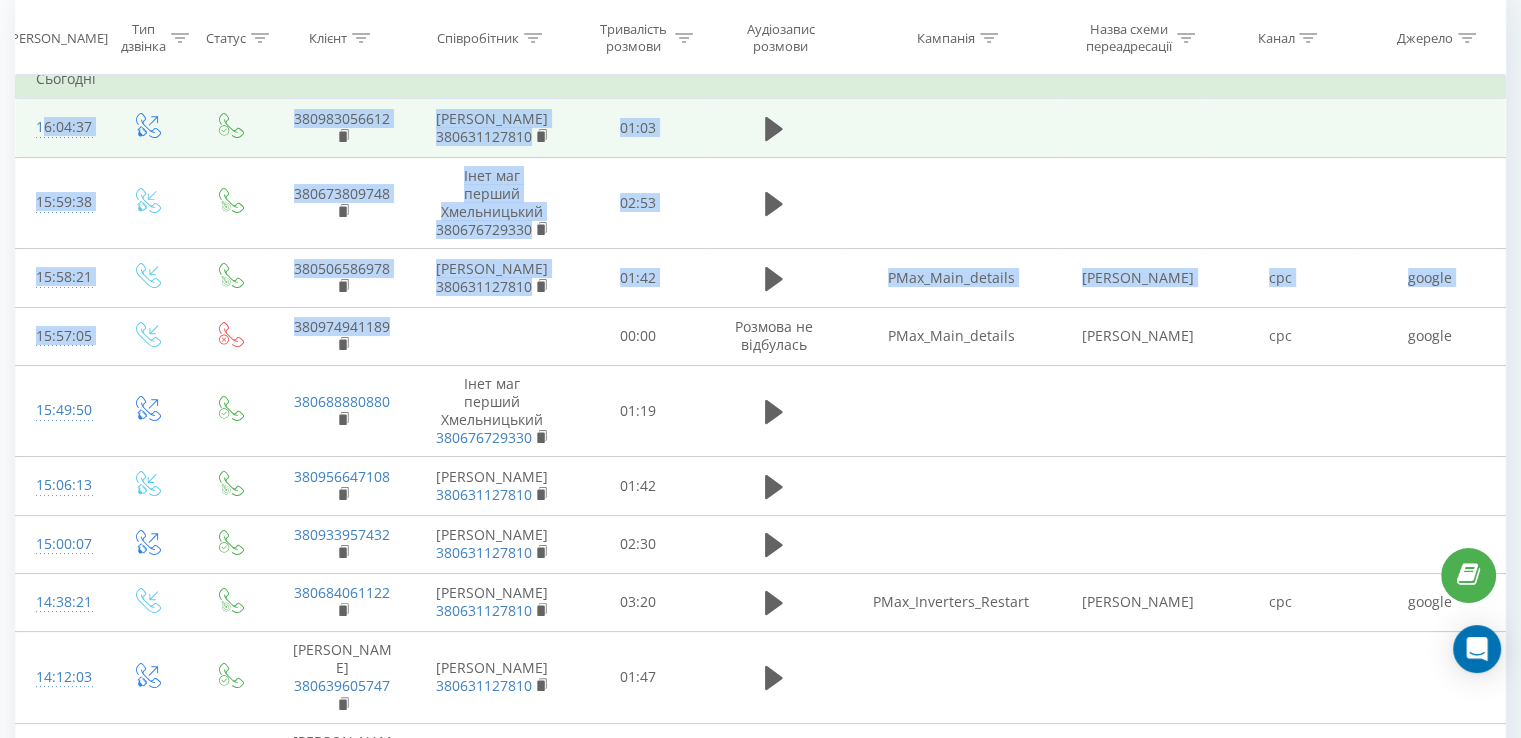 drag, startPoint x: 364, startPoint y: 330, endPoint x: 32, endPoint y: 122, distance: 391.77545 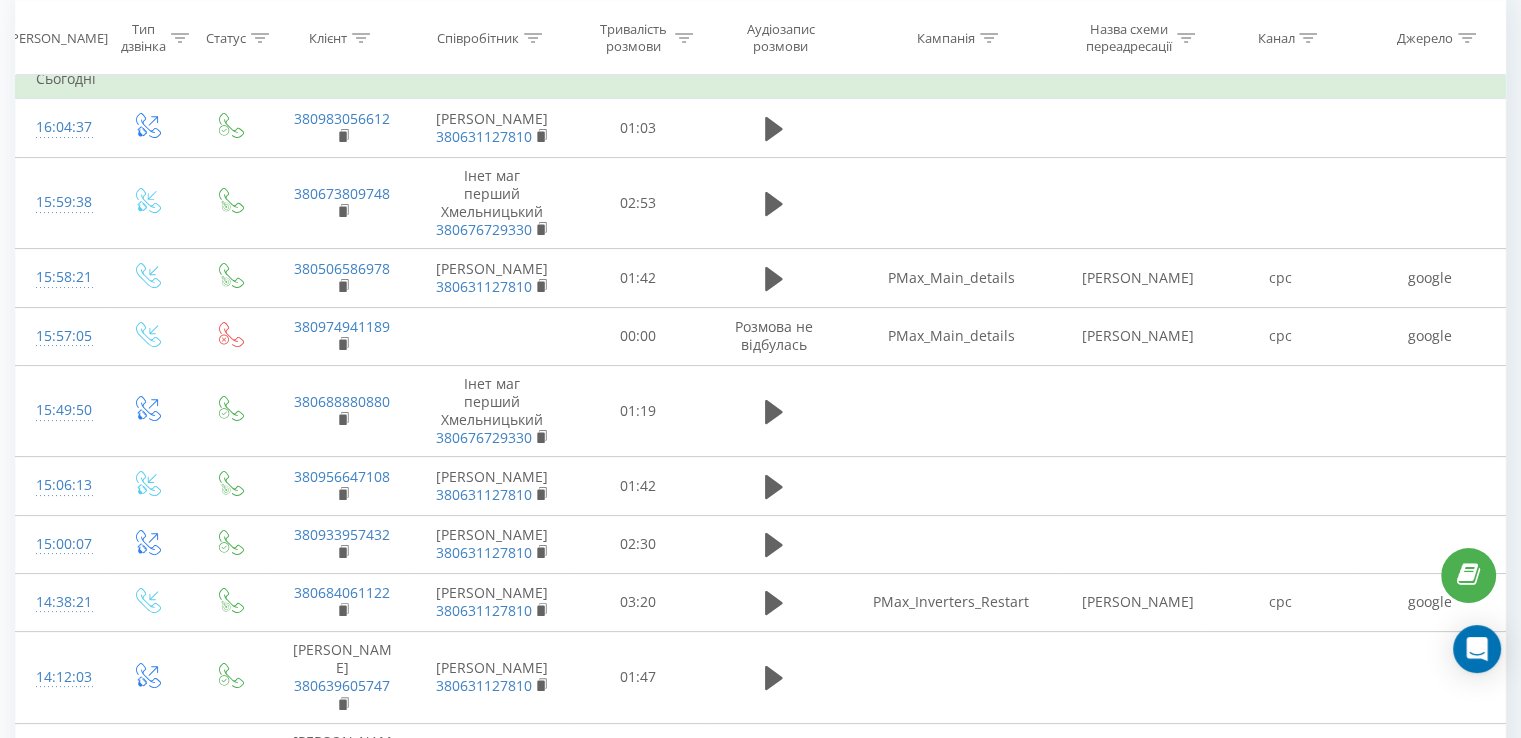 click on "Сьогодні" at bounding box center (761, 79) 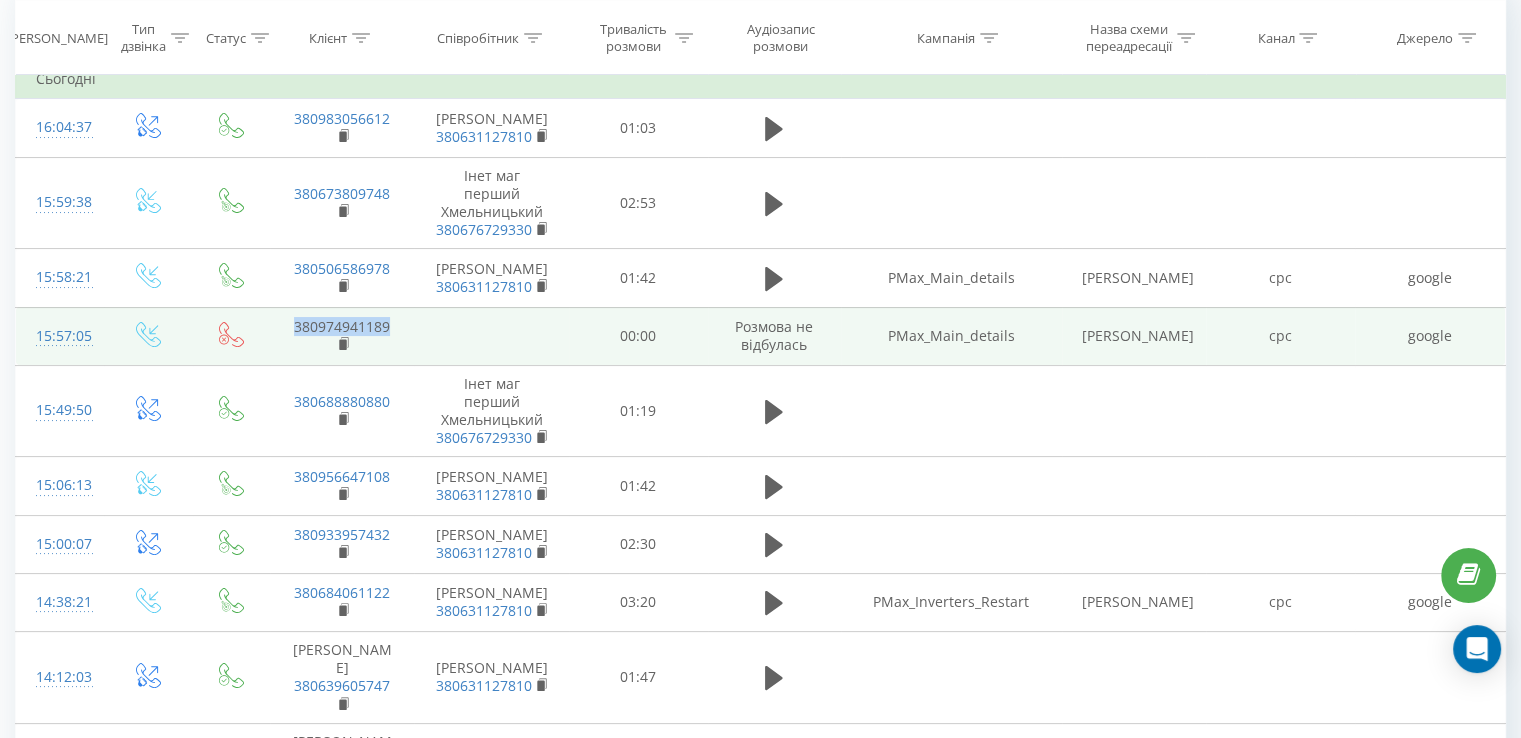 drag, startPoint x: 368, startPoint y: 325, endPoint x: 281, endPoint y: 314, distance: 87.69264 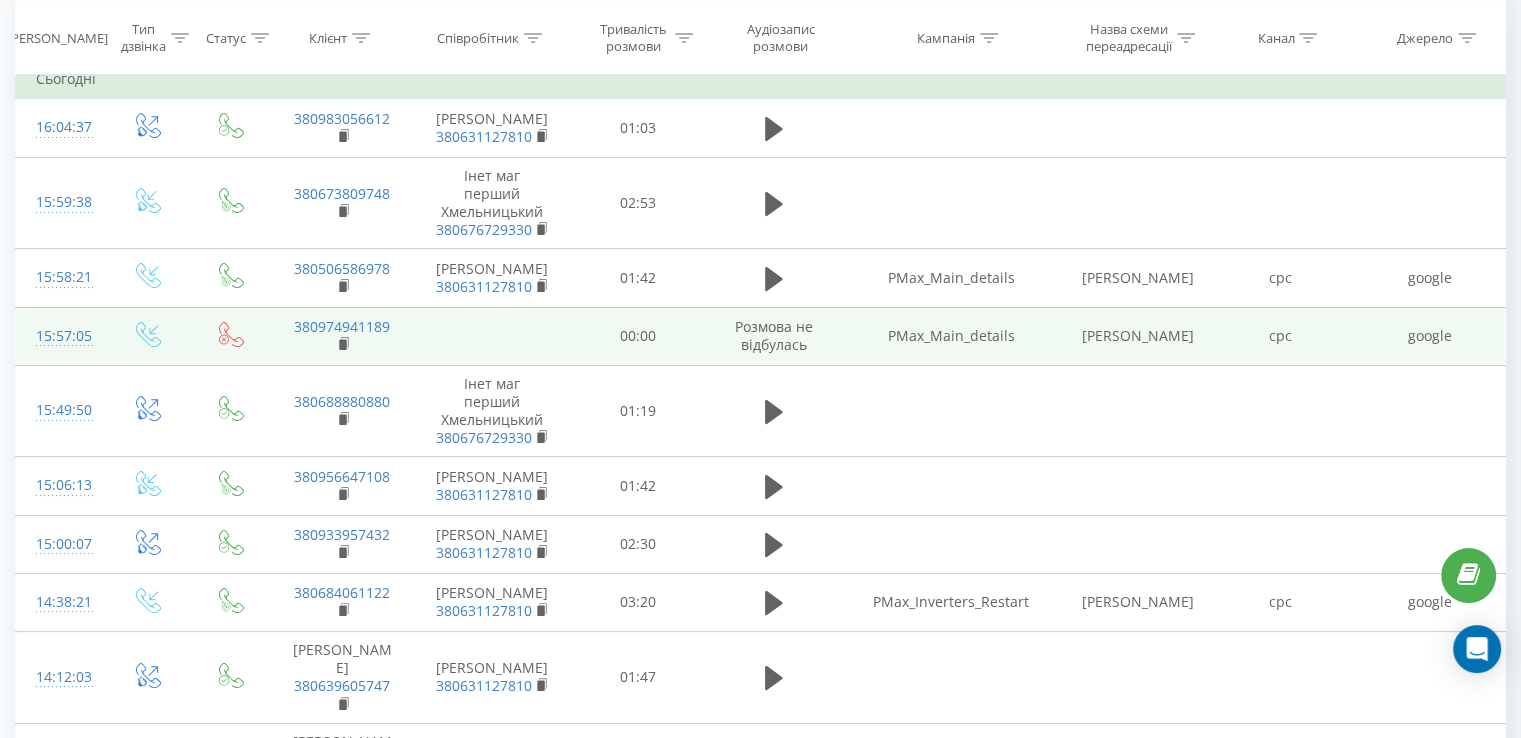click on "PMax_Main_details" at bounding box center [951, 336] 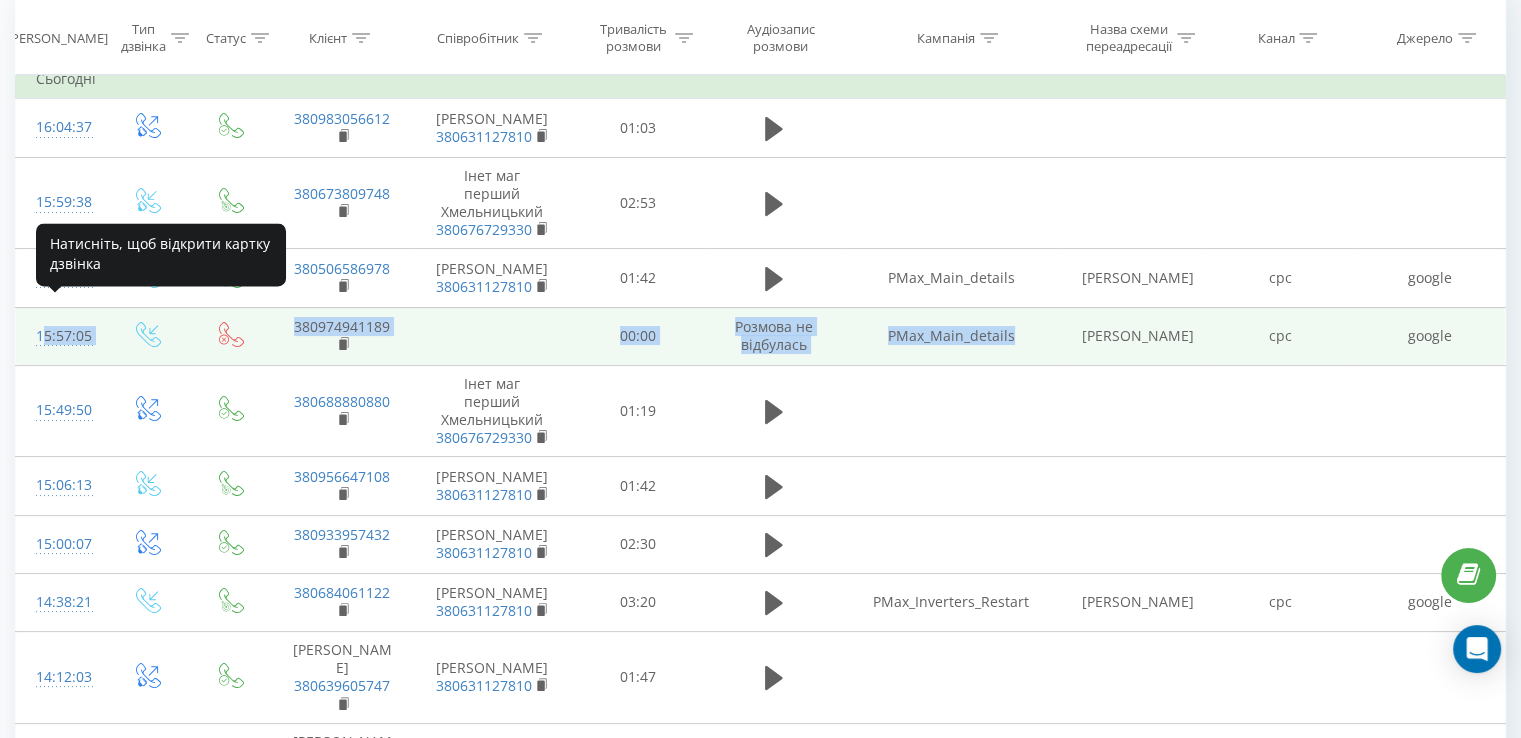 drag, startPoint x: 872, startPoint y: 318, endPoint x: 36, endPoint y: 307, distance: 836.0724 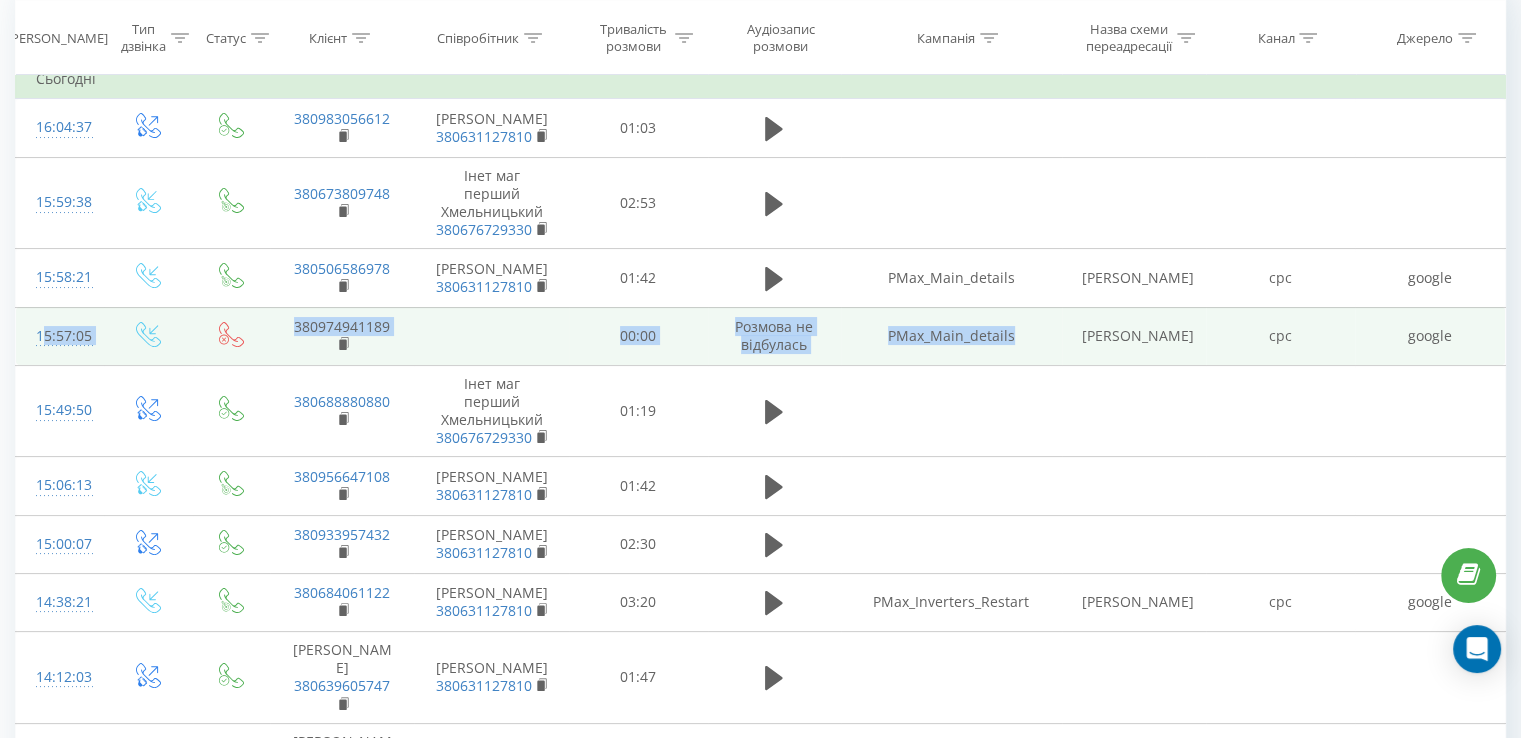 click on "Розмова не відбулась" at bounding box center [774, 335] 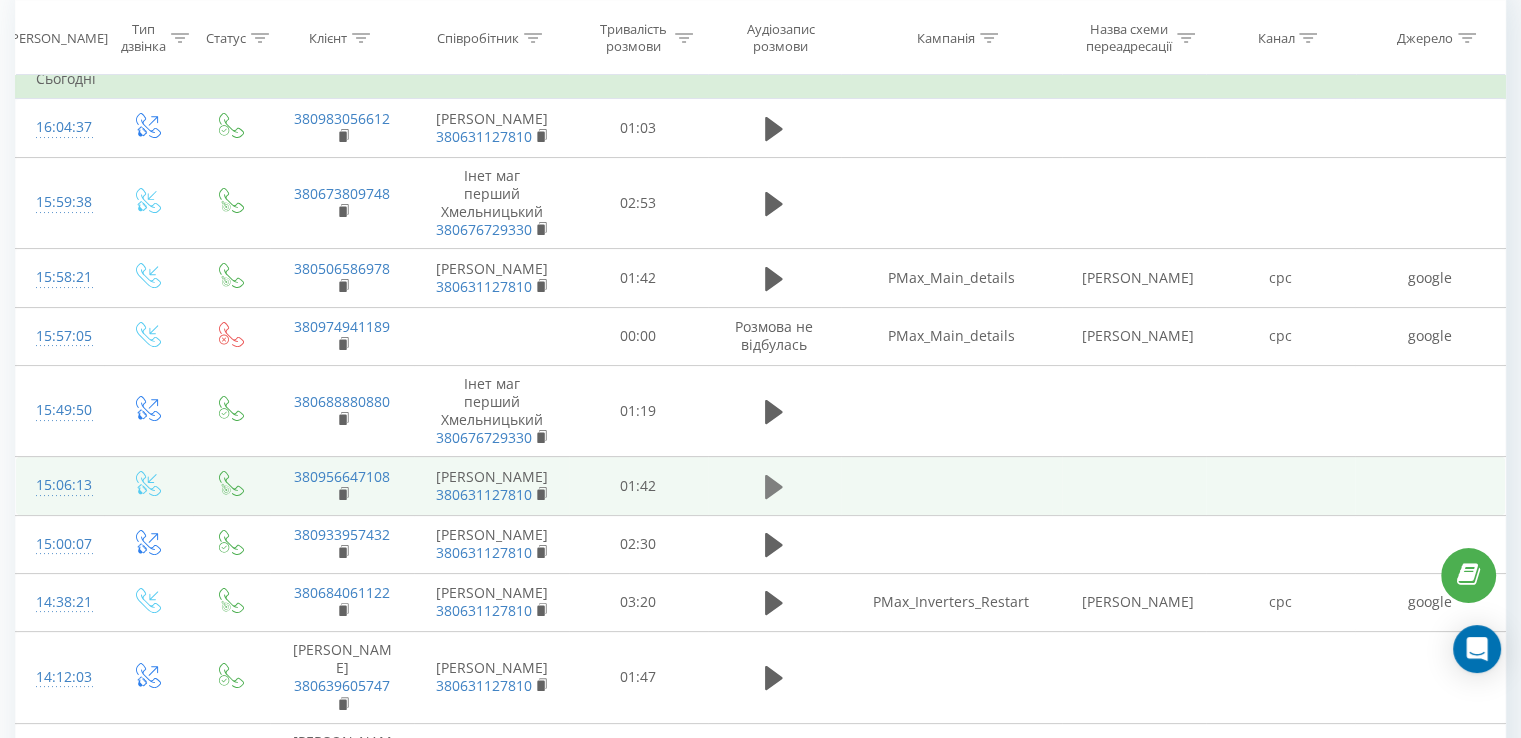 click at bounding box center [774, 487] 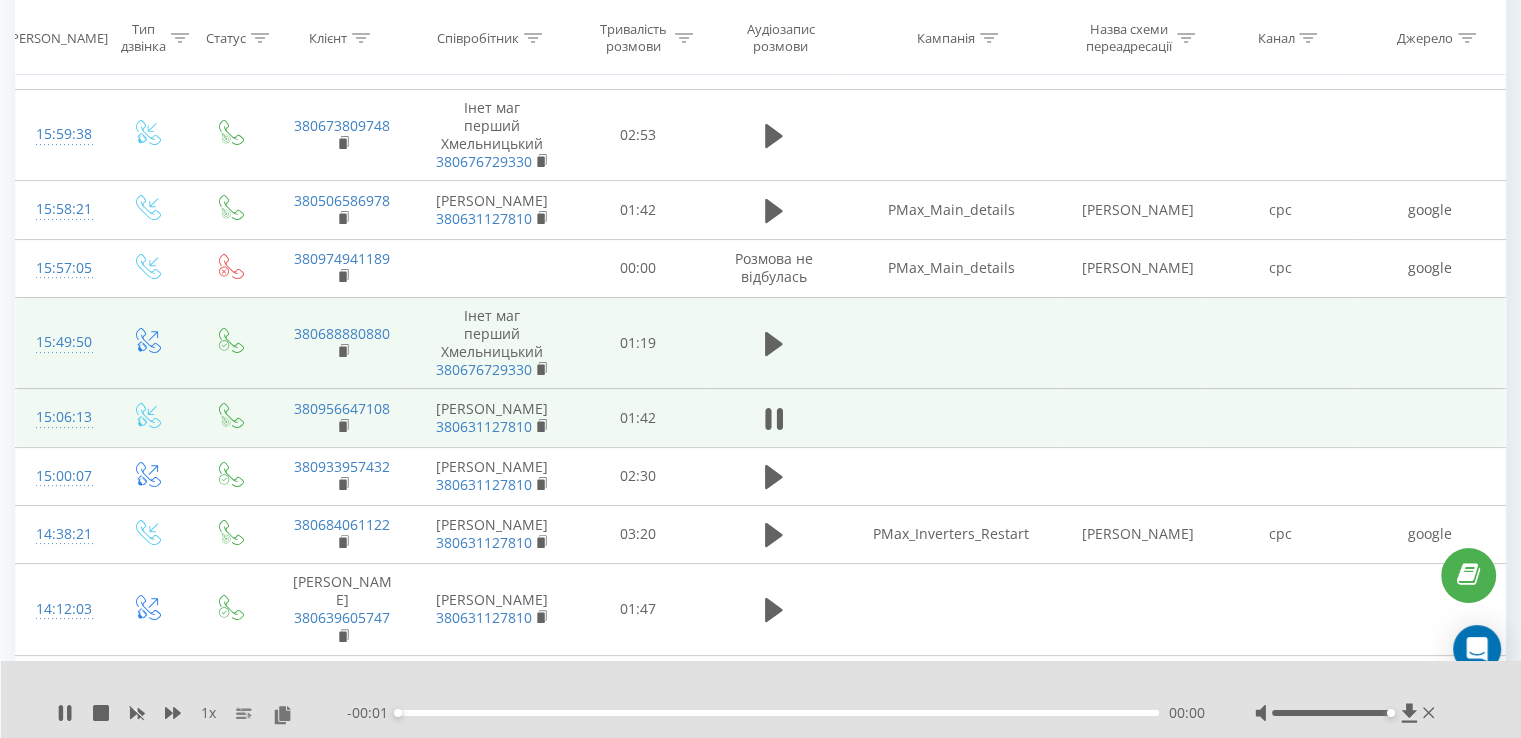 scroll, scrollTop: 300, scrollLeft: 0, axis: vertical 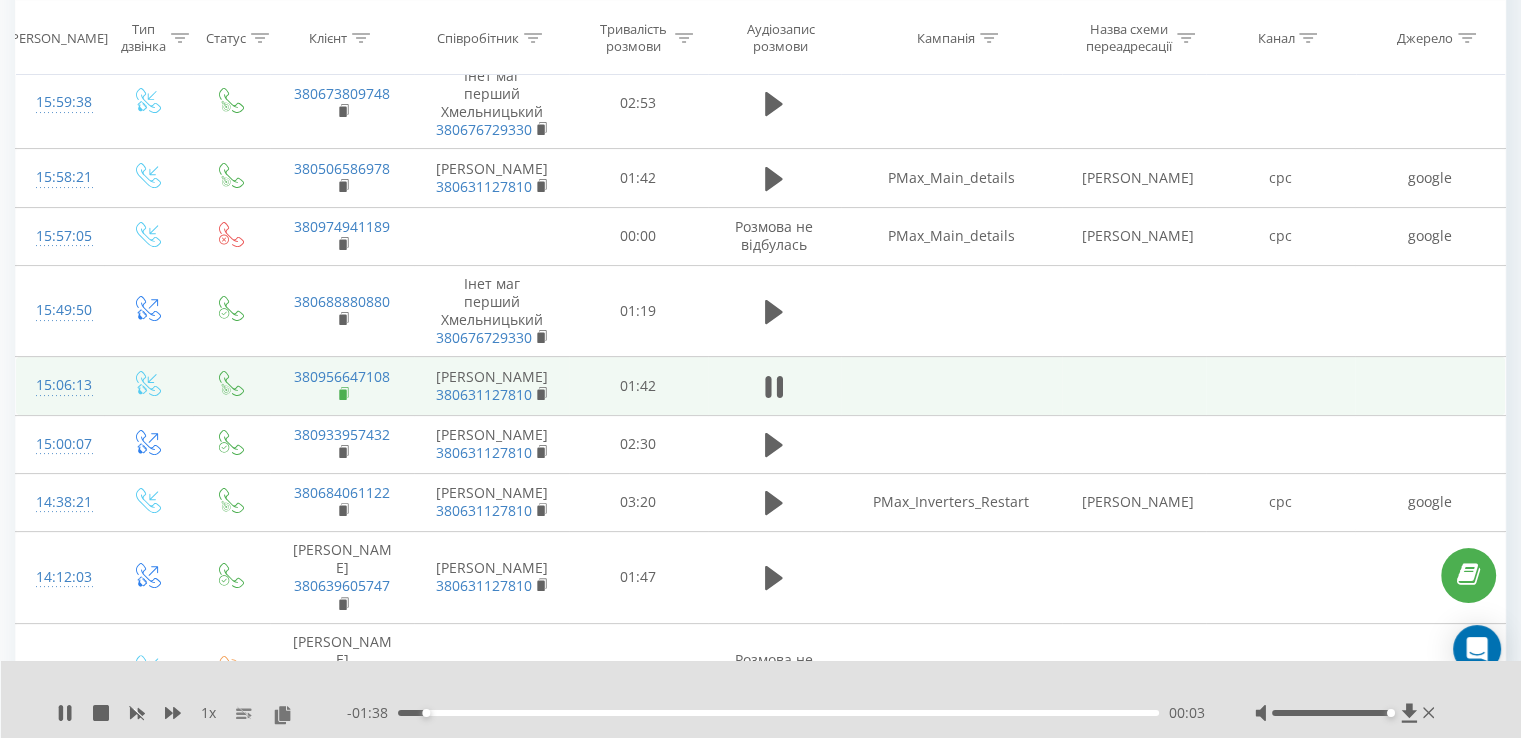 click 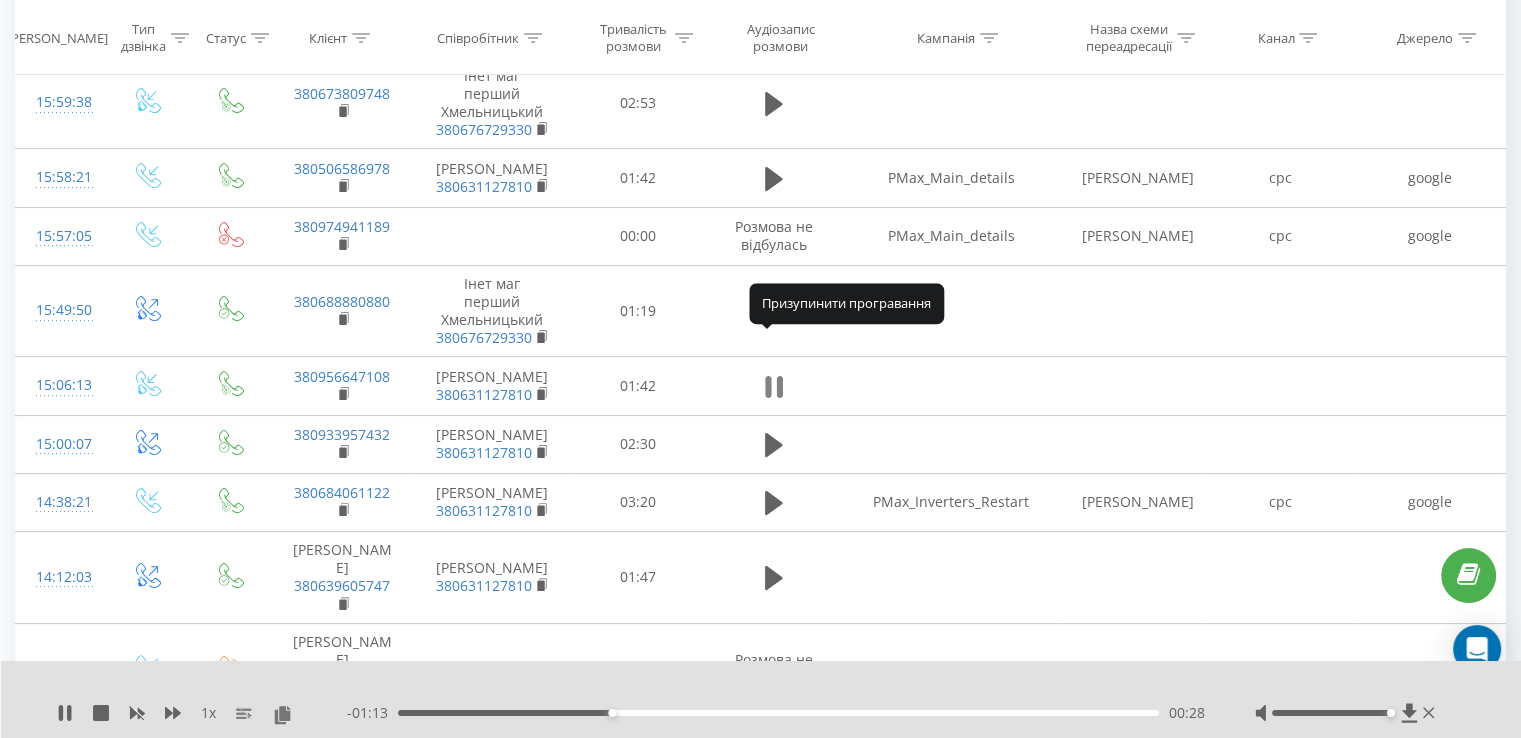 click 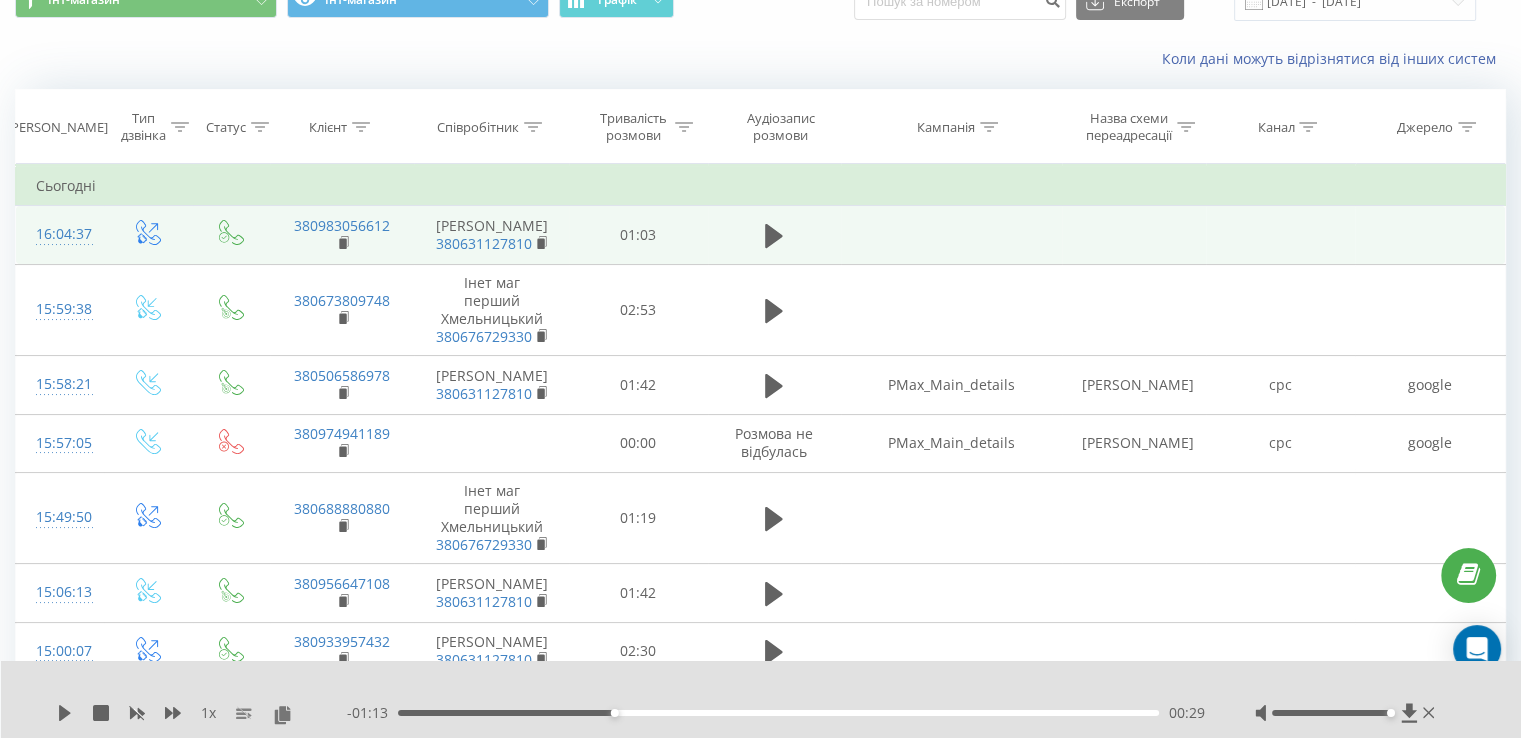 scroll, scrollTop: 0, scrollLeft: 0, axis: both 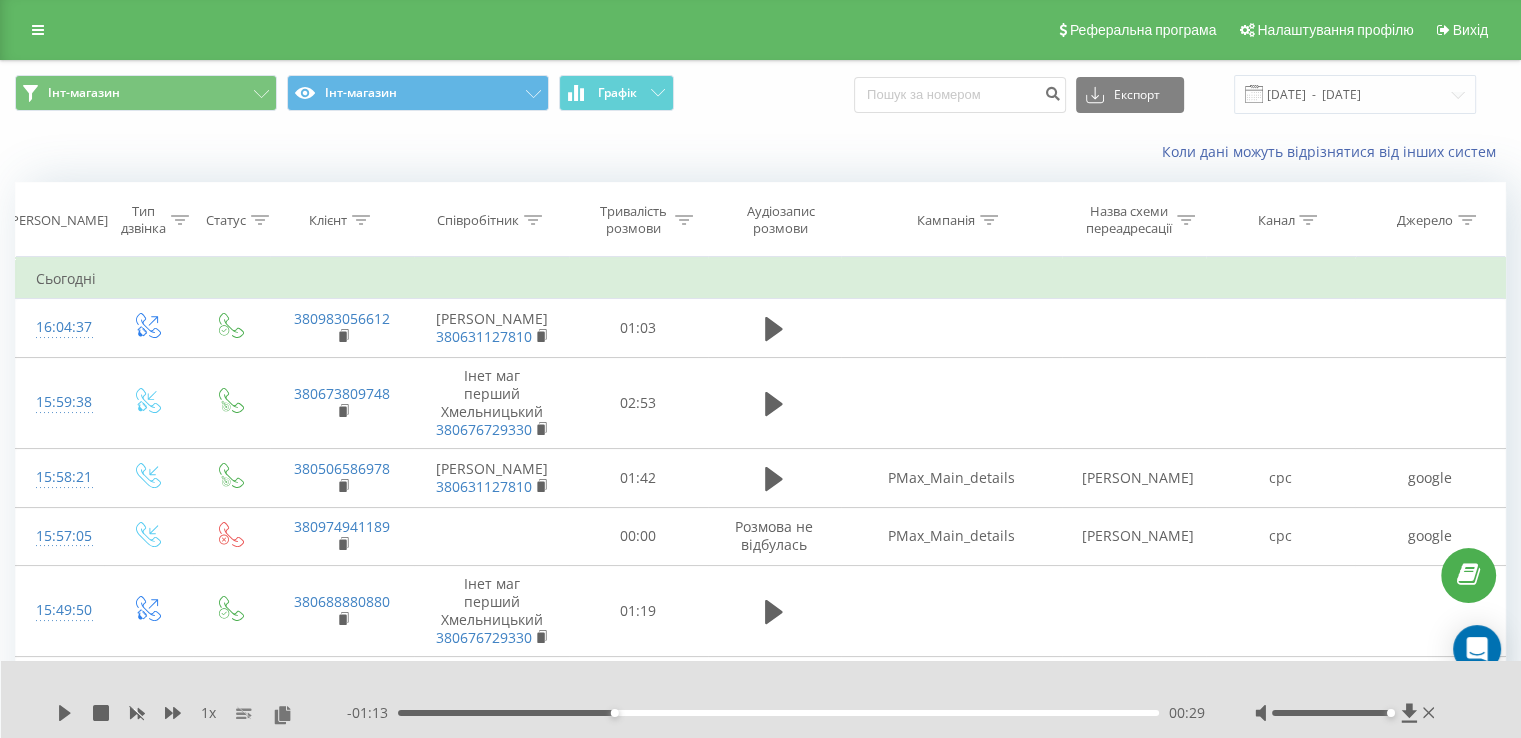click on "Клієнт" at bounding box center (342, 220) 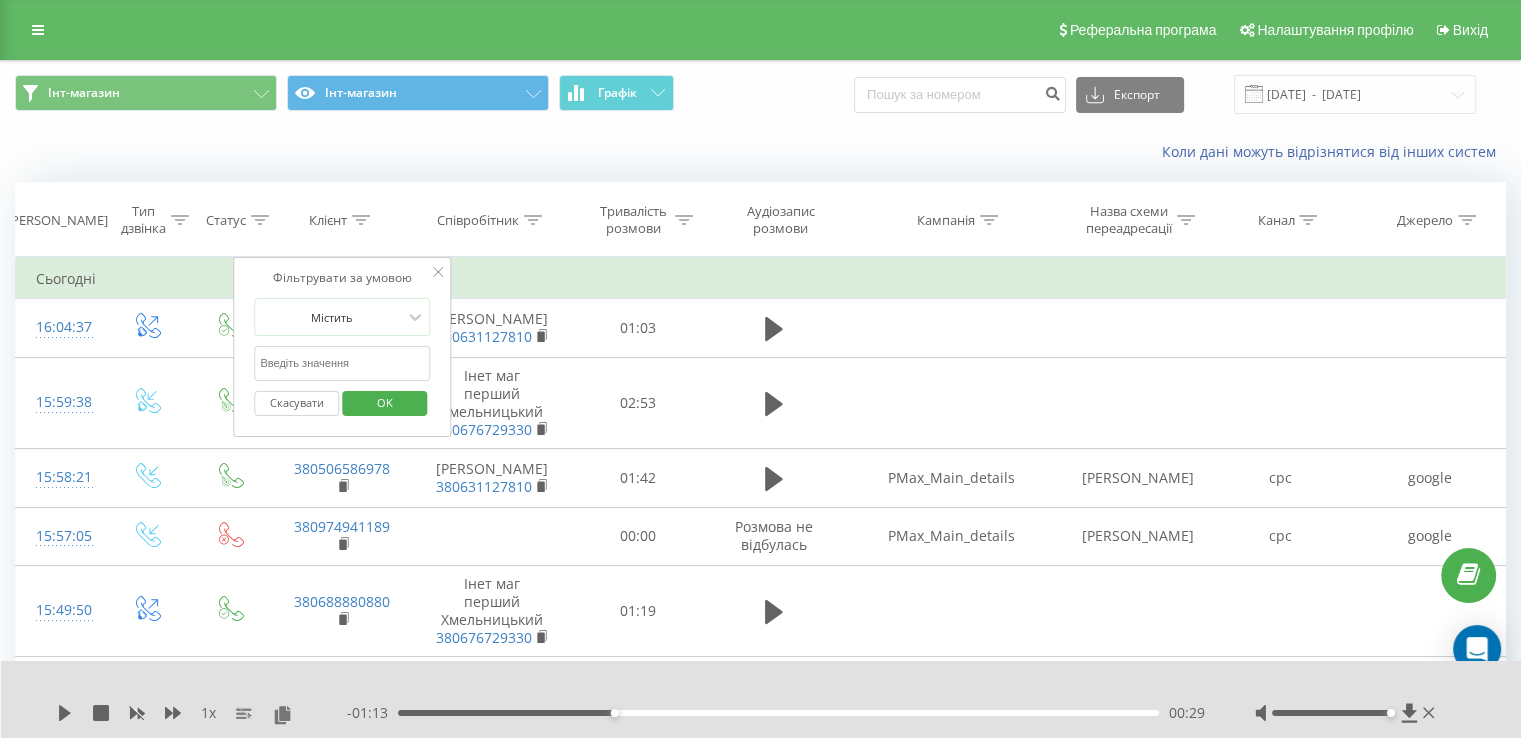 click at bounding box center [342, 363] 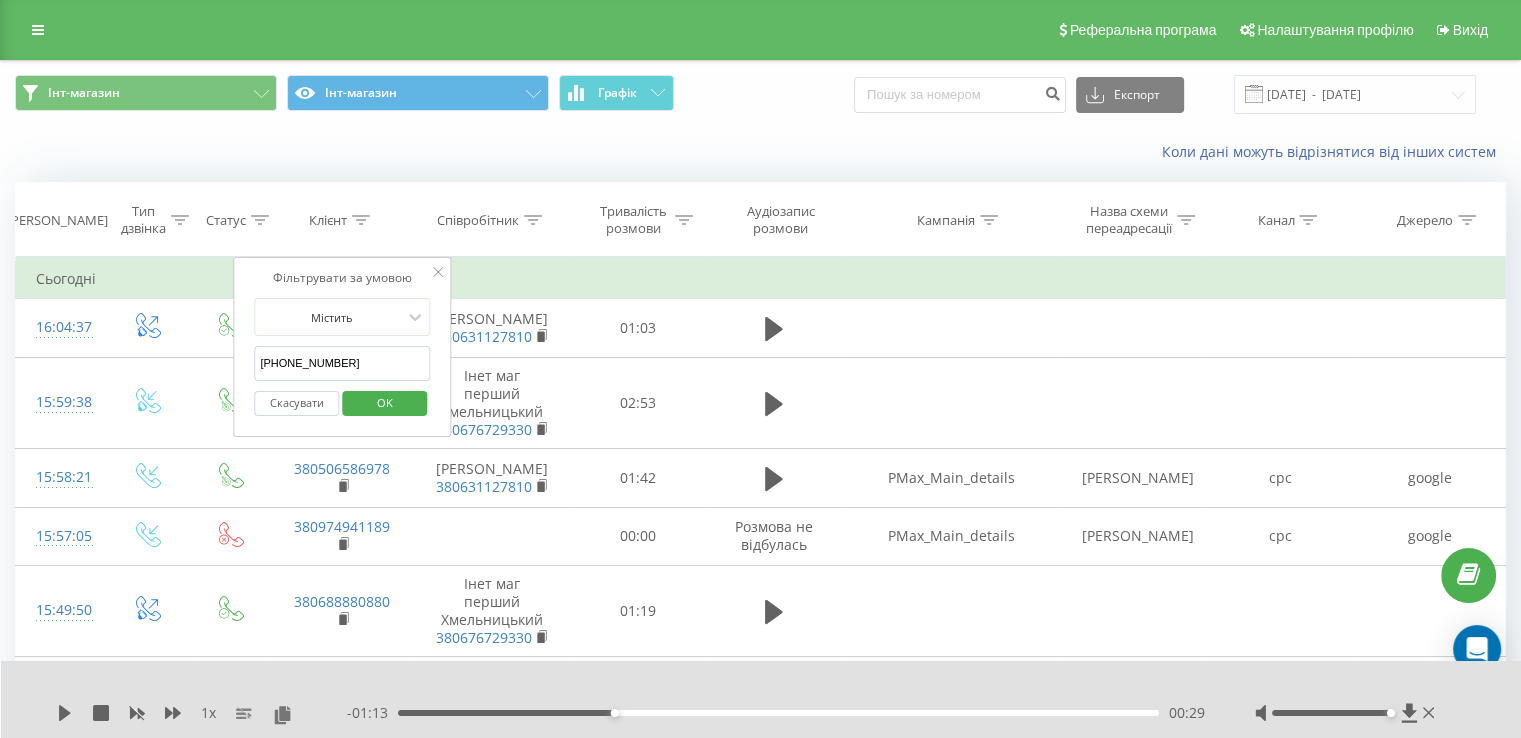 click on "OK" at bounding box center [385, 402] 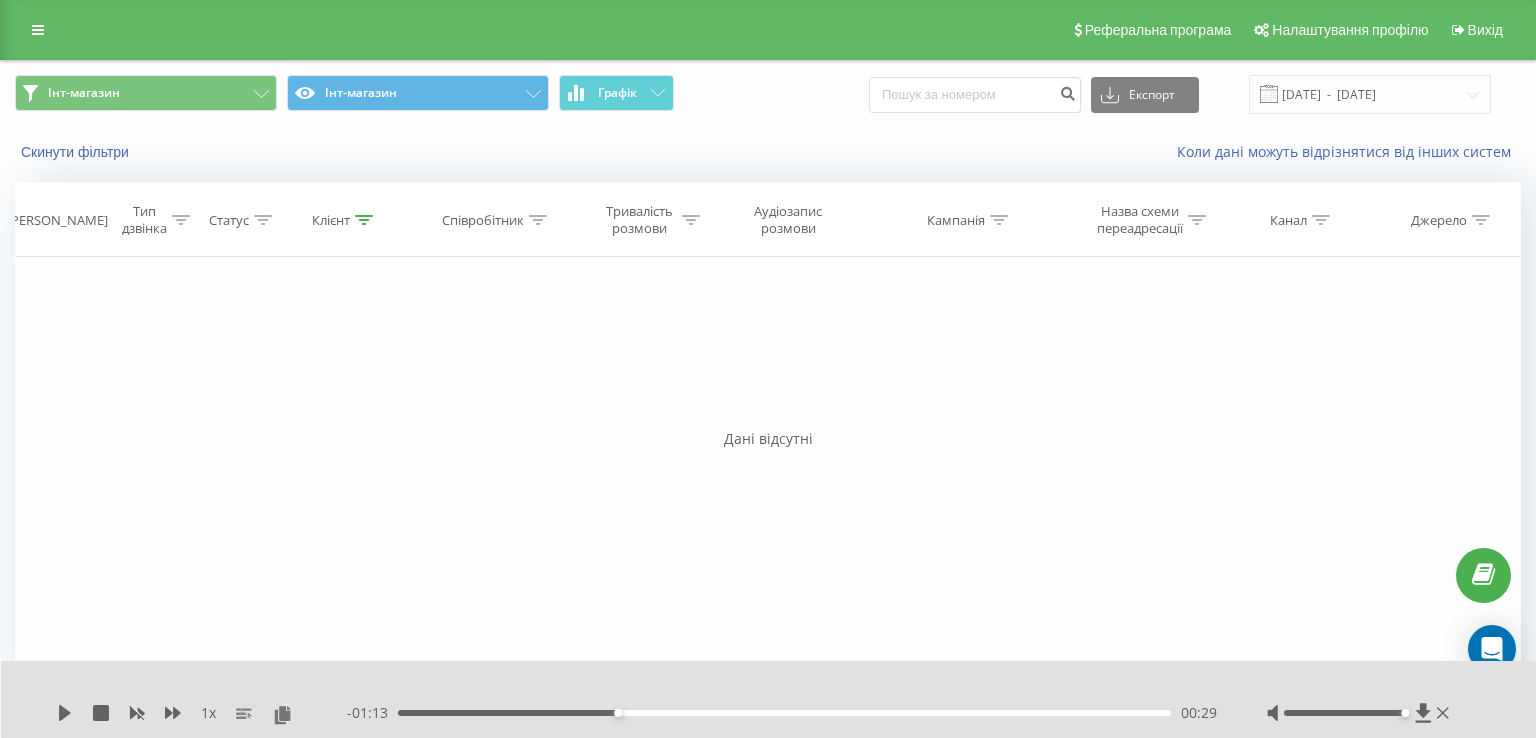 click 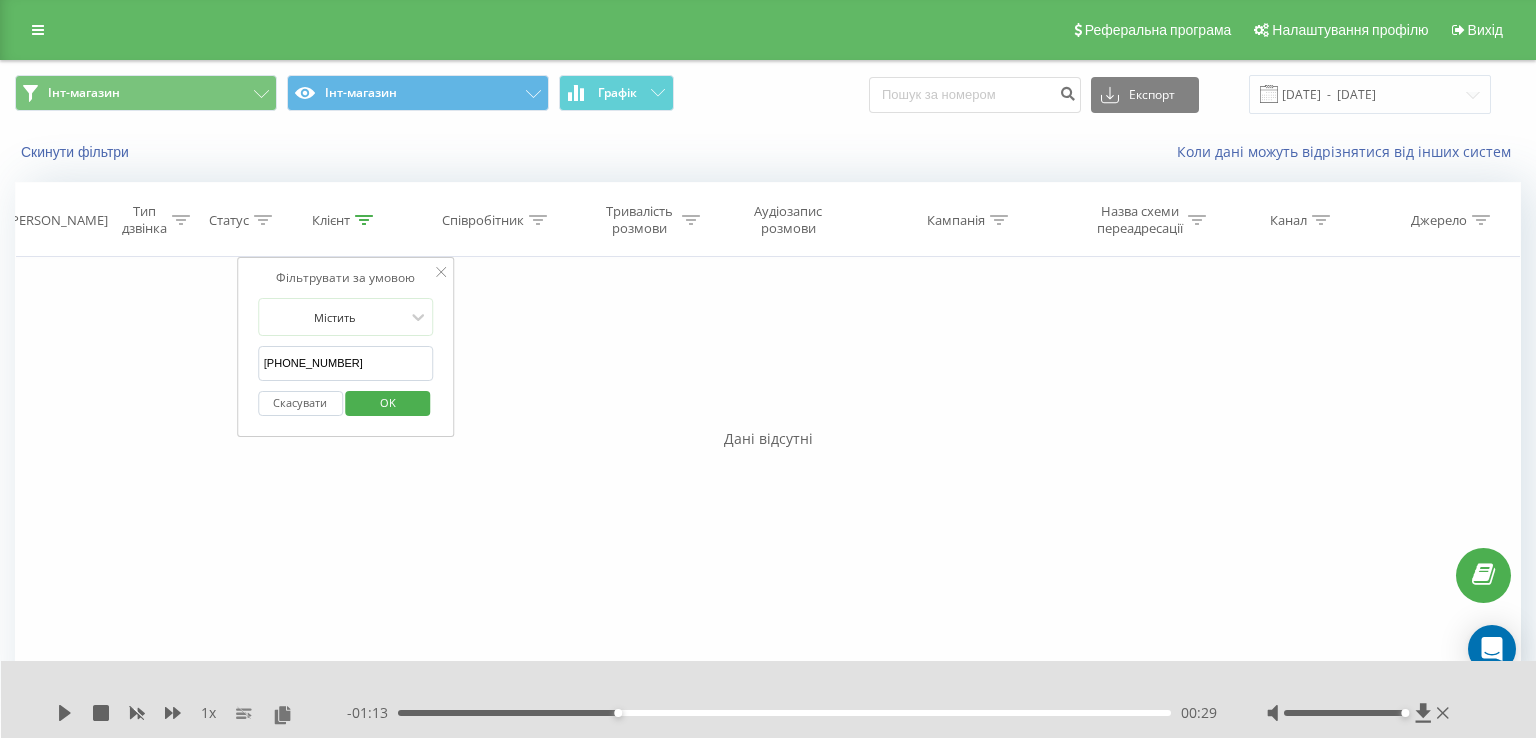 drag, startPoint x: 279, startPoint y: 365, endPoint x: 249, endPoint y: 365, distance: 30 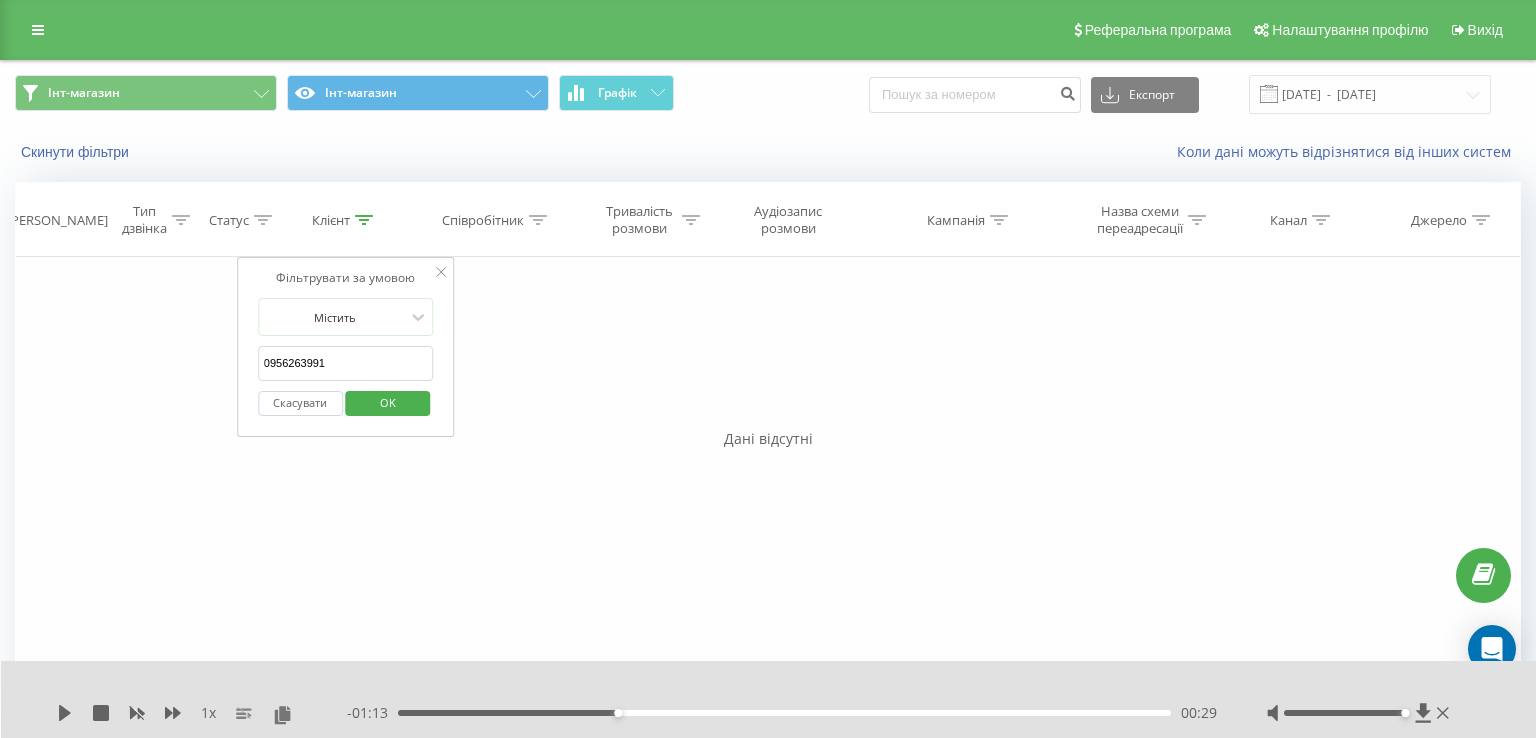 type on "0956263991" 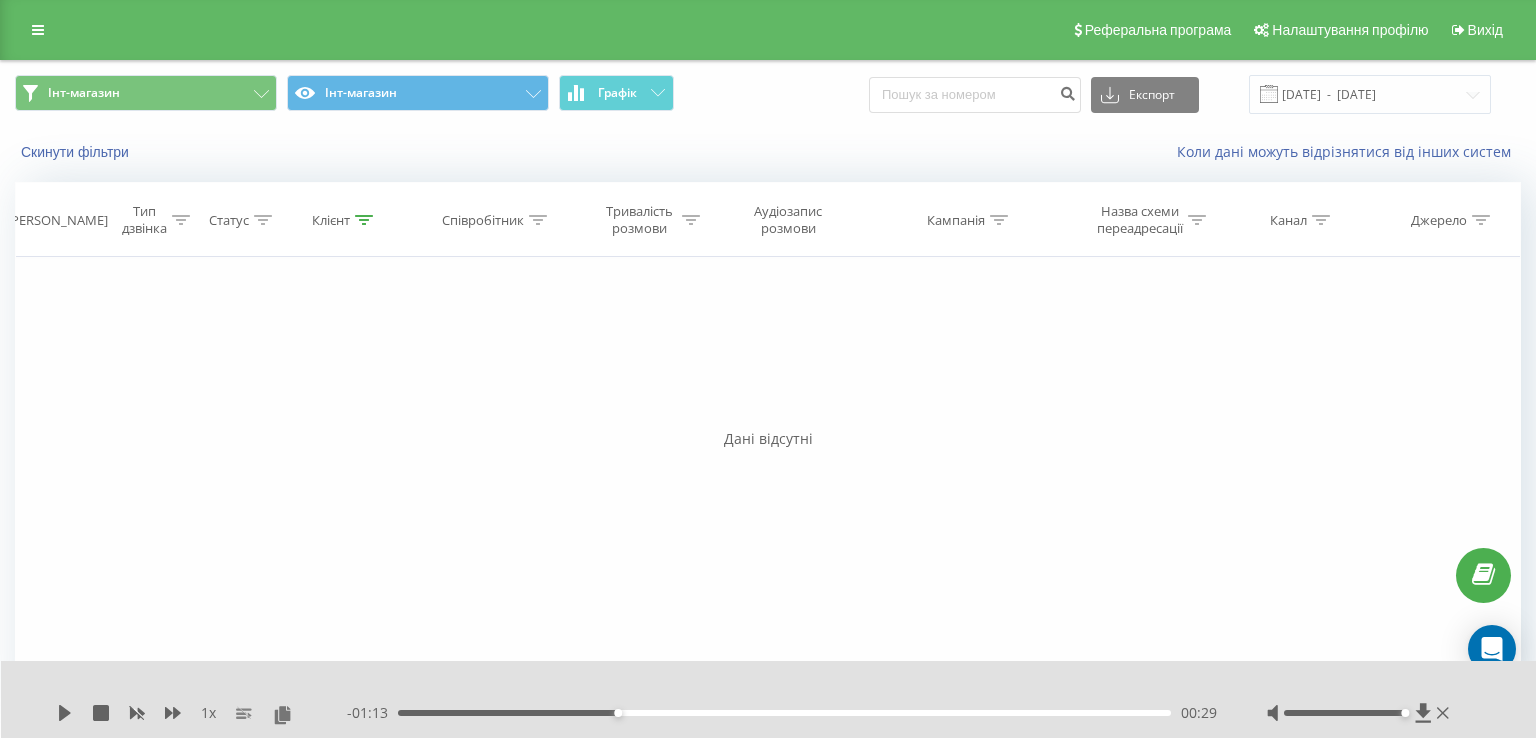 click 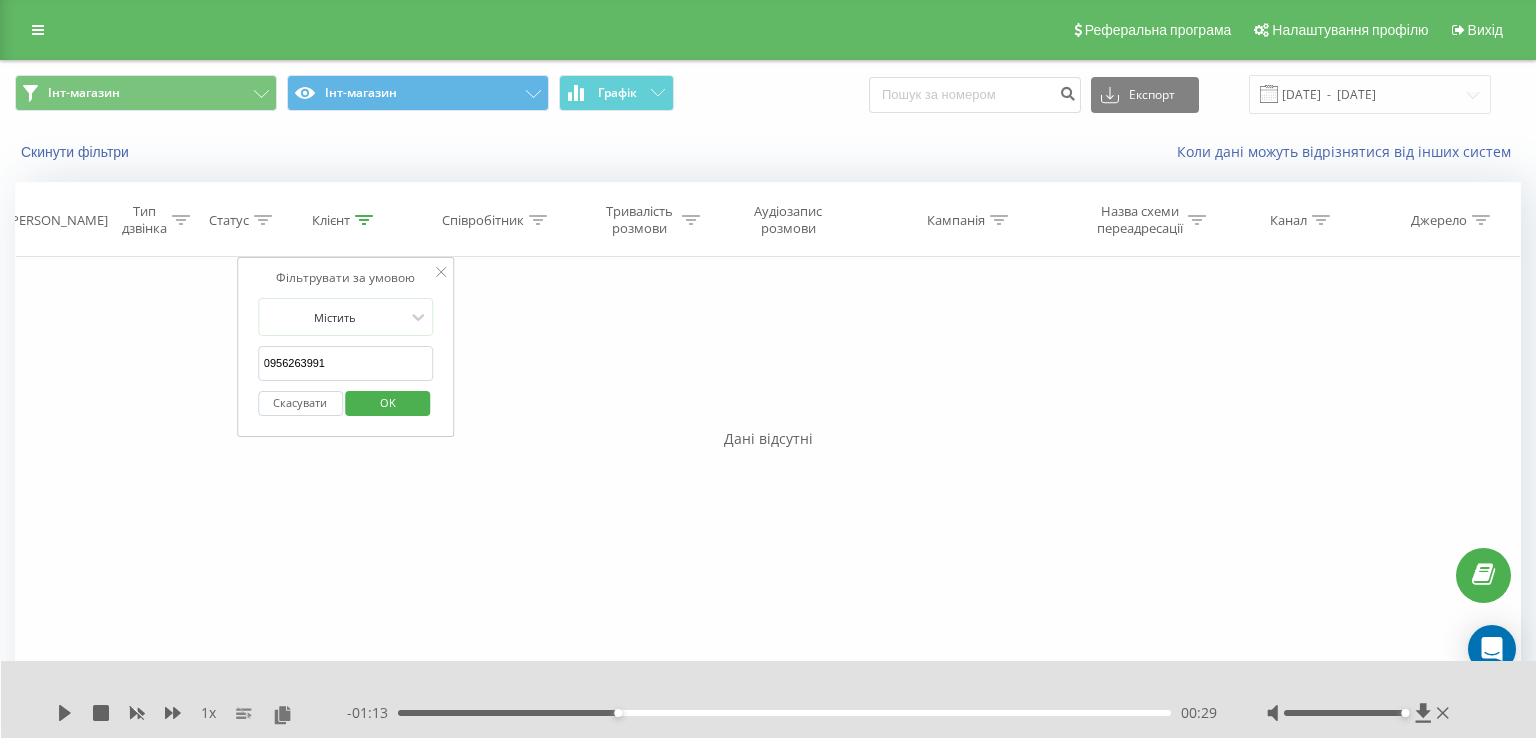 click on "Скасувати" at bounding box center [300, 403] 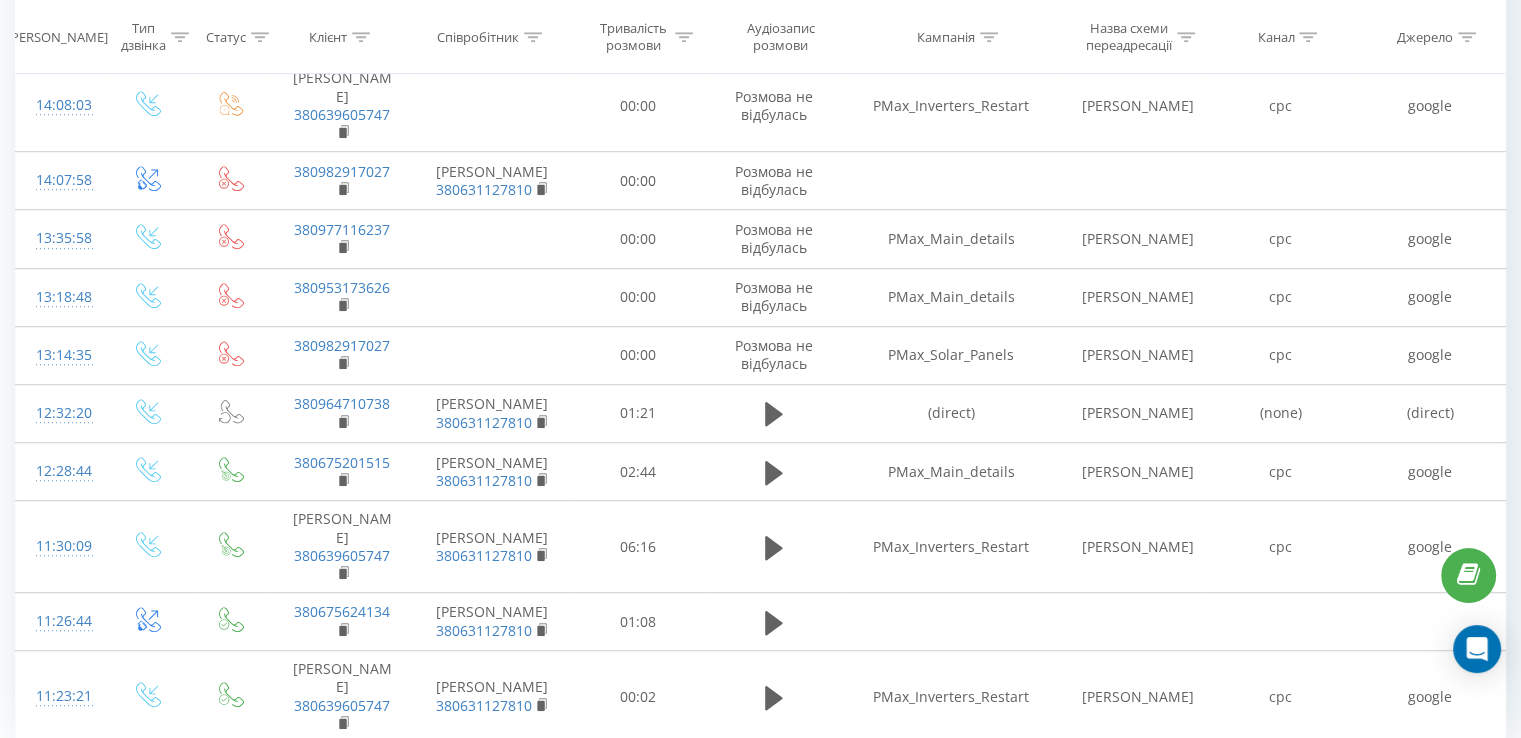 scroll, scrollTop: 1270, scrollLeft: 0, axis: vertical 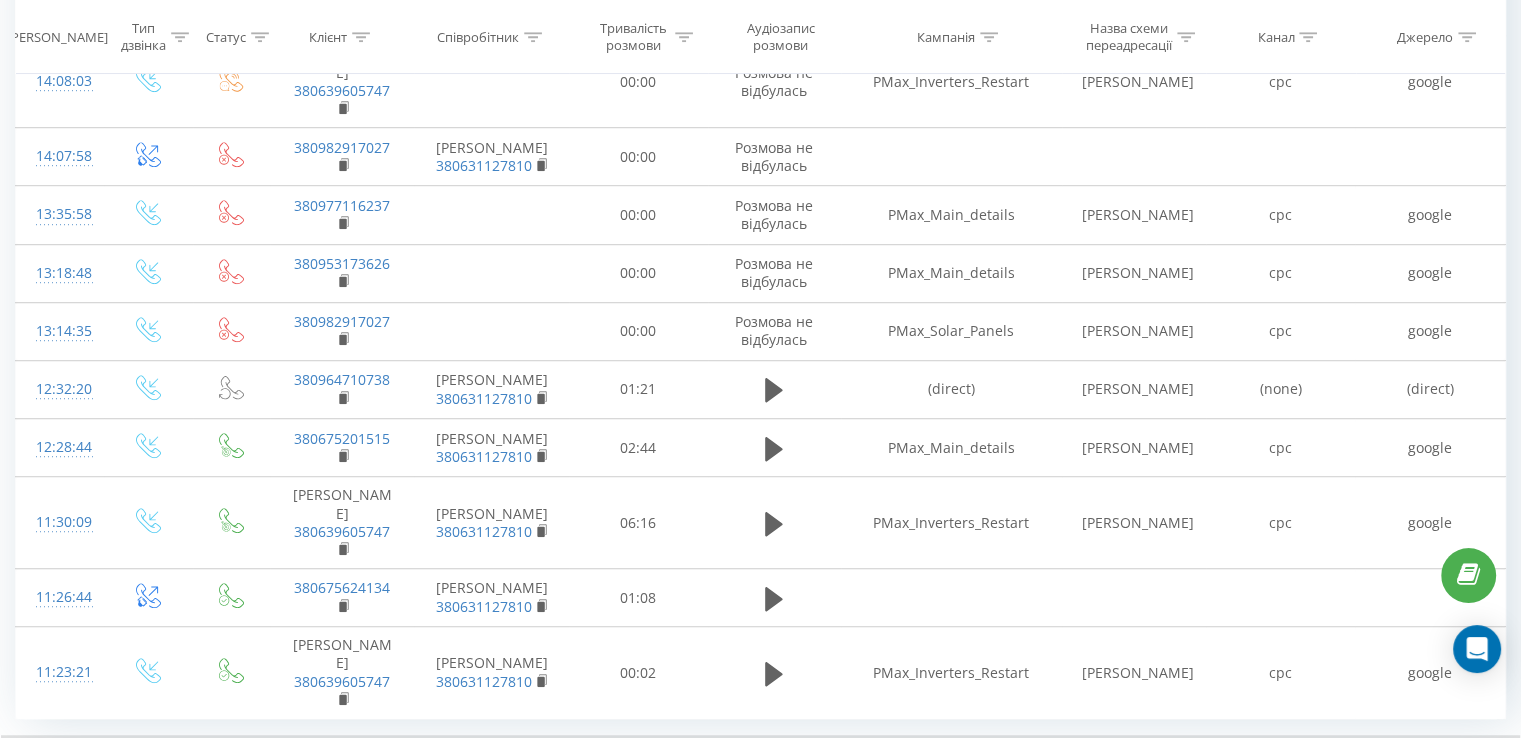click on "1" at bounding box center [1329, 841] 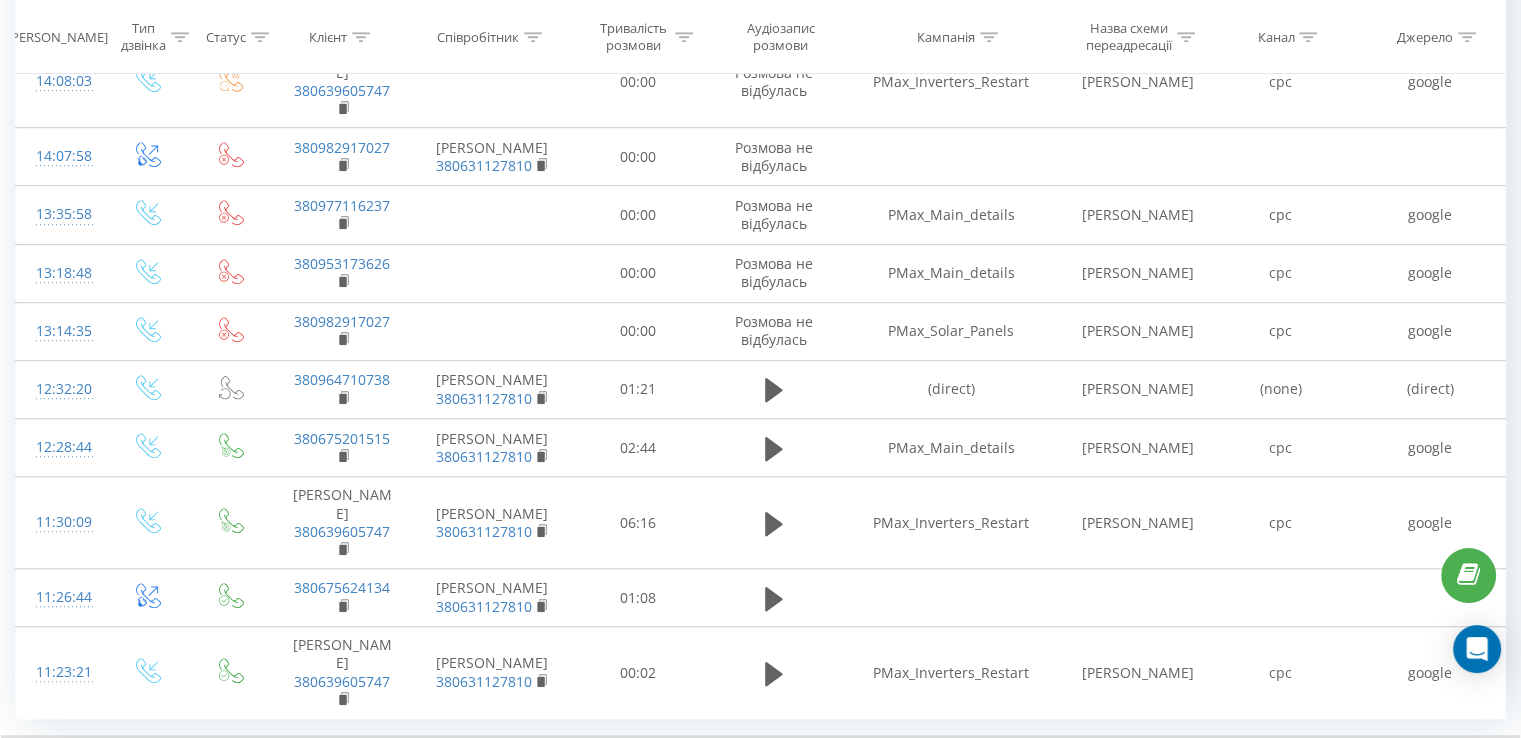 click at bounding box center (1389, 841) 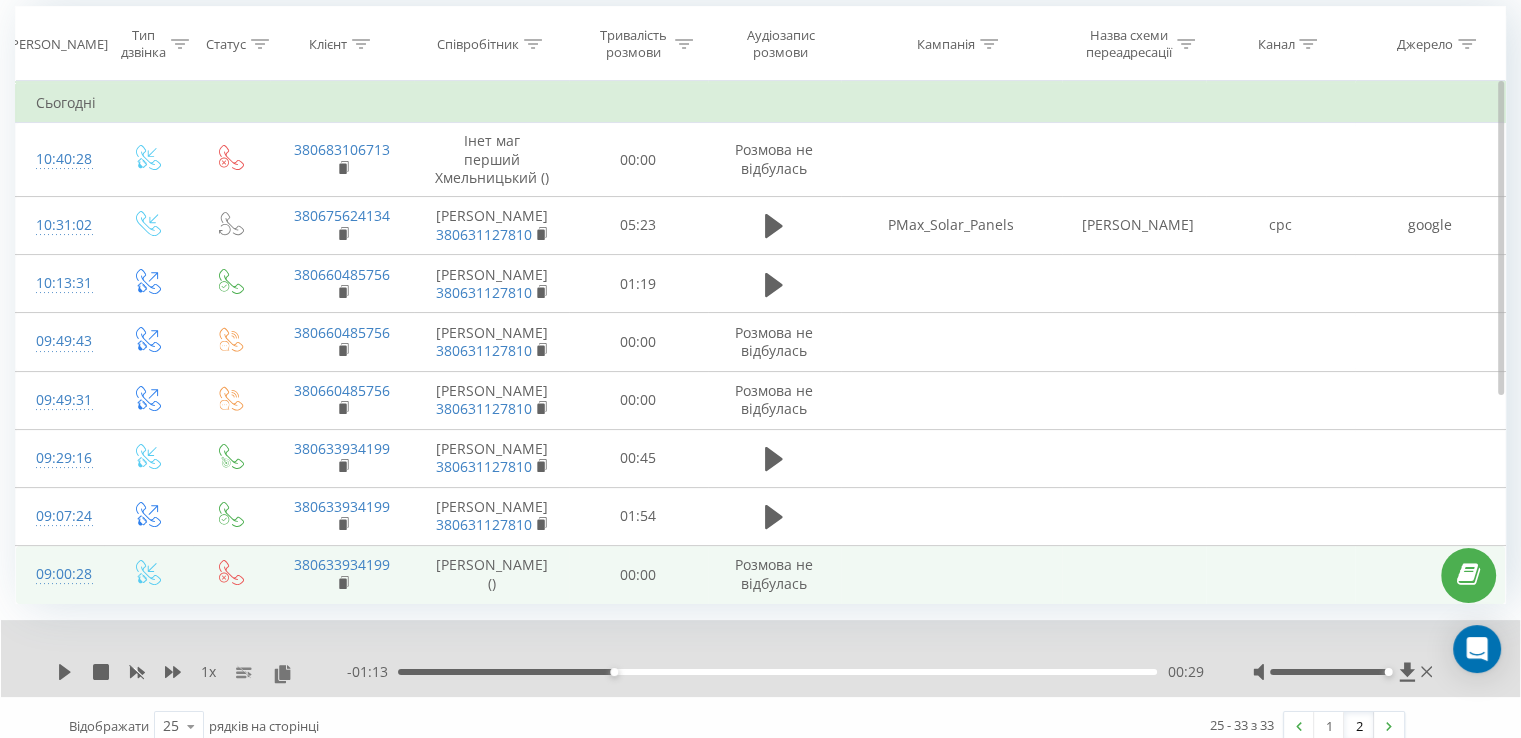 scroll, scrollTop: 132, scrollLeft: 0, axis: vertical 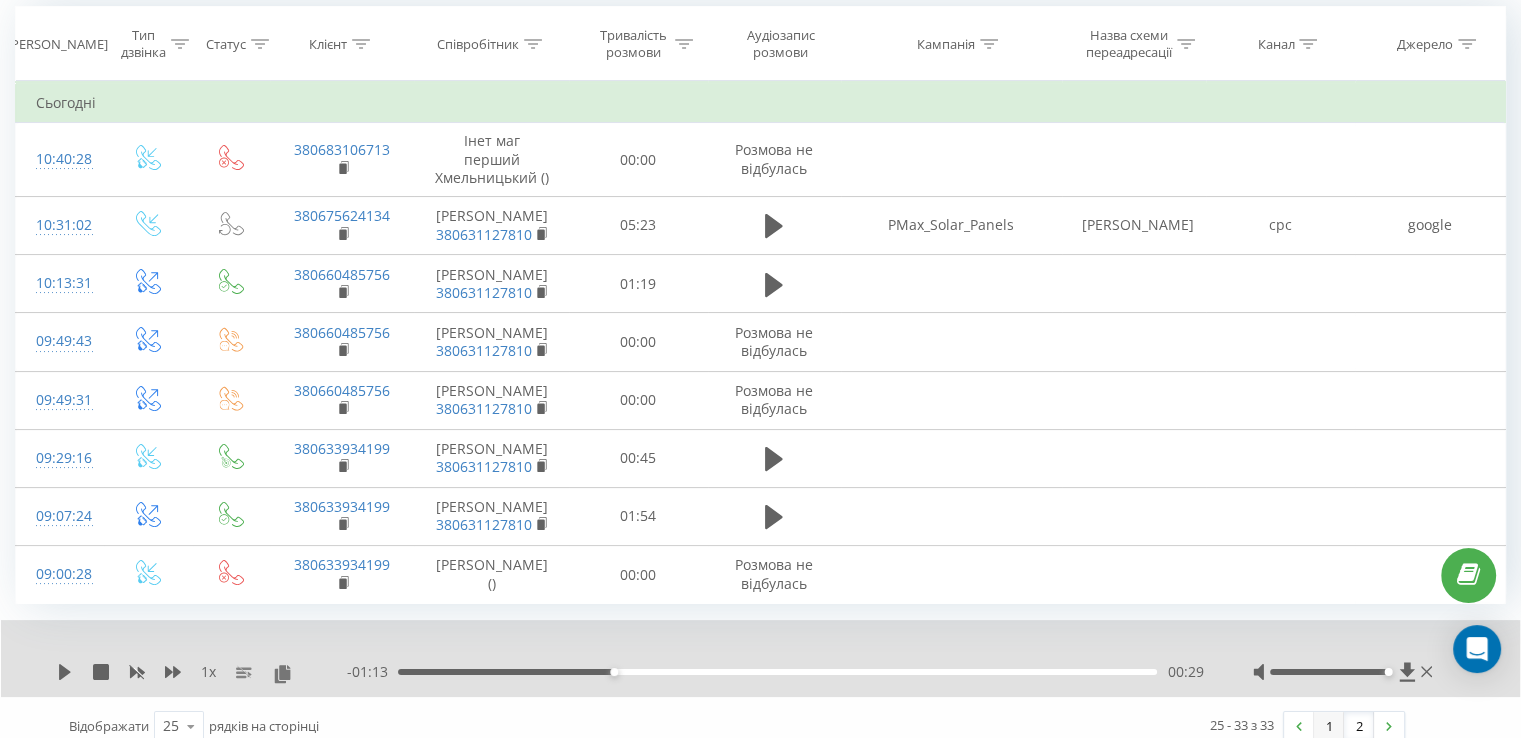 click on "1" at bounding box center (1329, 726) 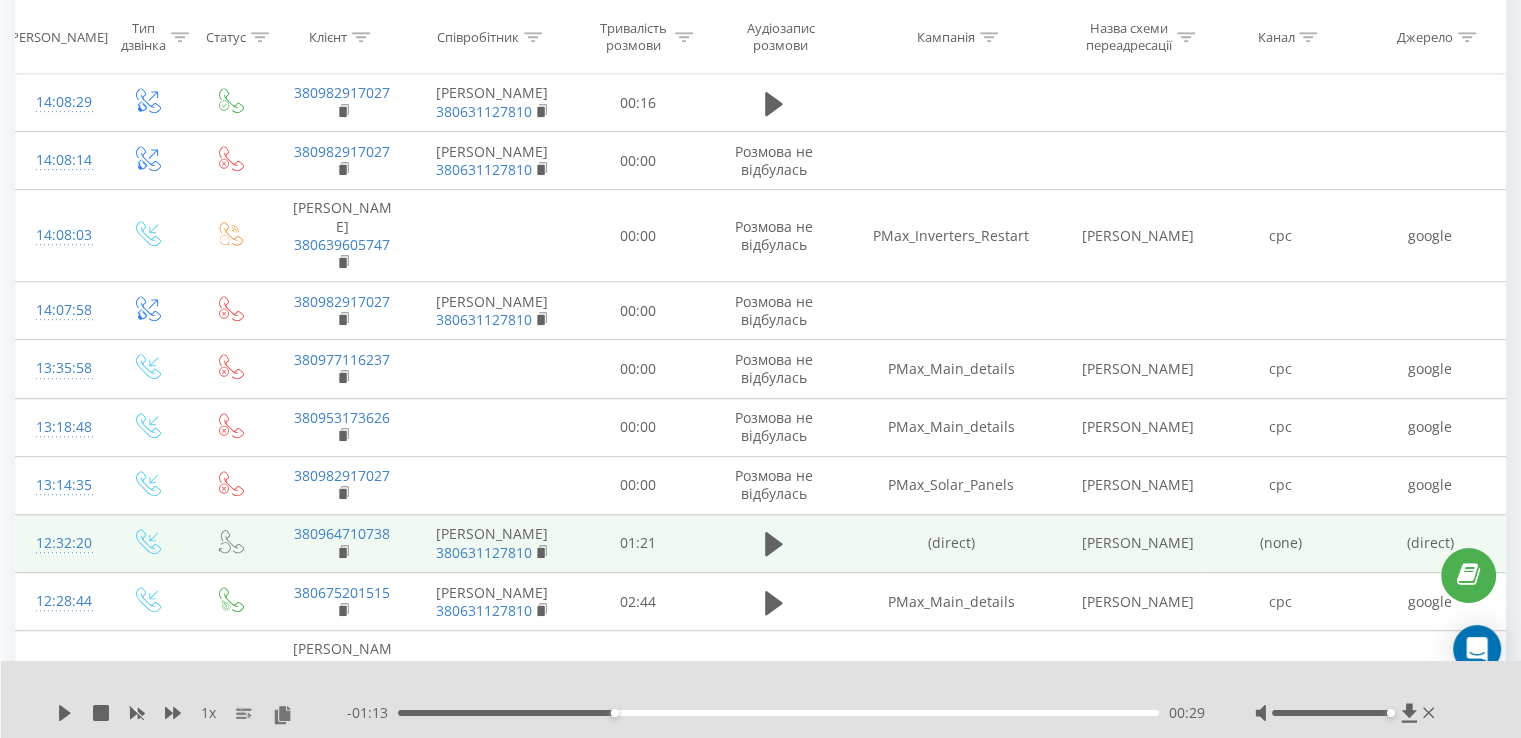 scroll, scrollTop: 1132, scrollLeft: 0, axis: vertical 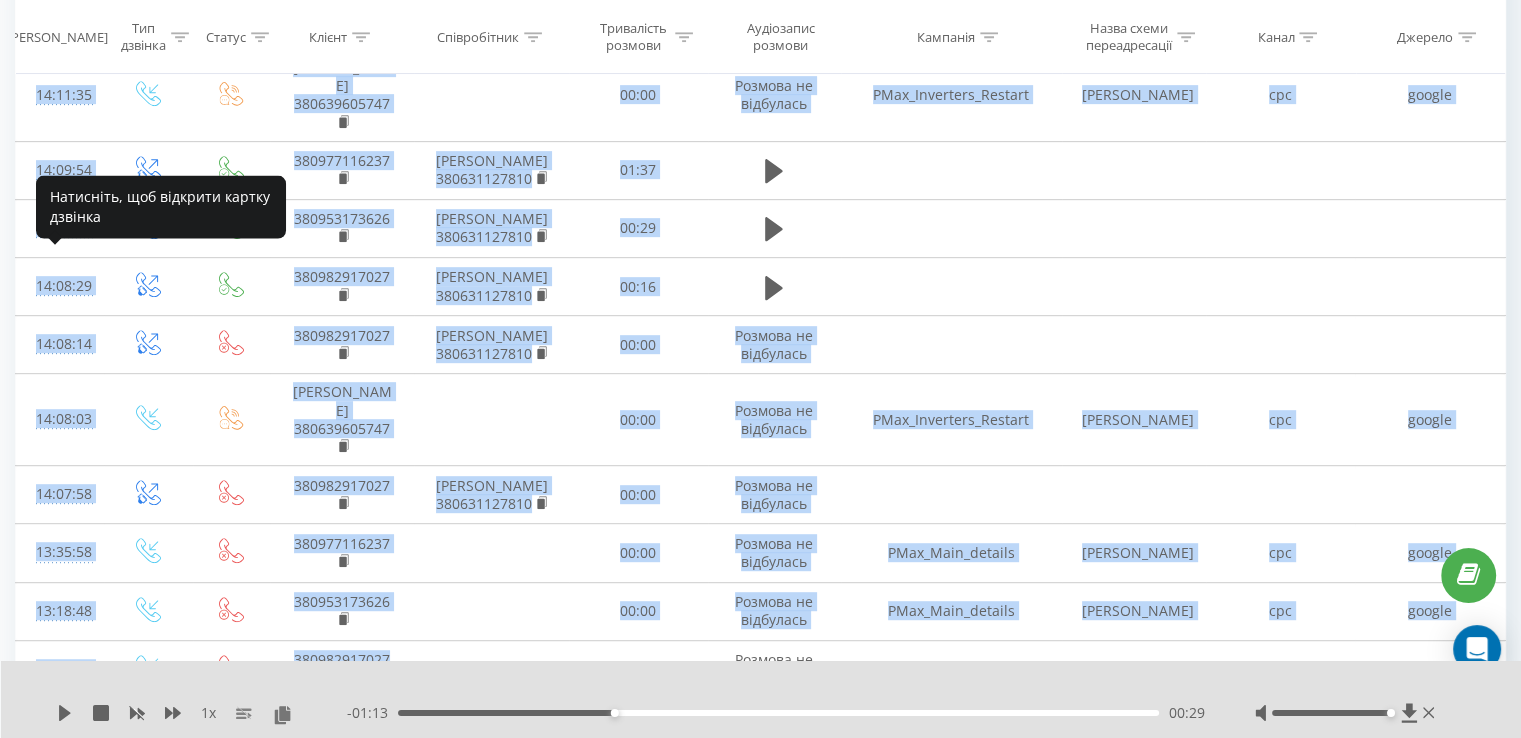 drag, startPoint x: 428, startPoint y: 370, endPoint x: 5, endPoint y: 262, distance: 436.56958 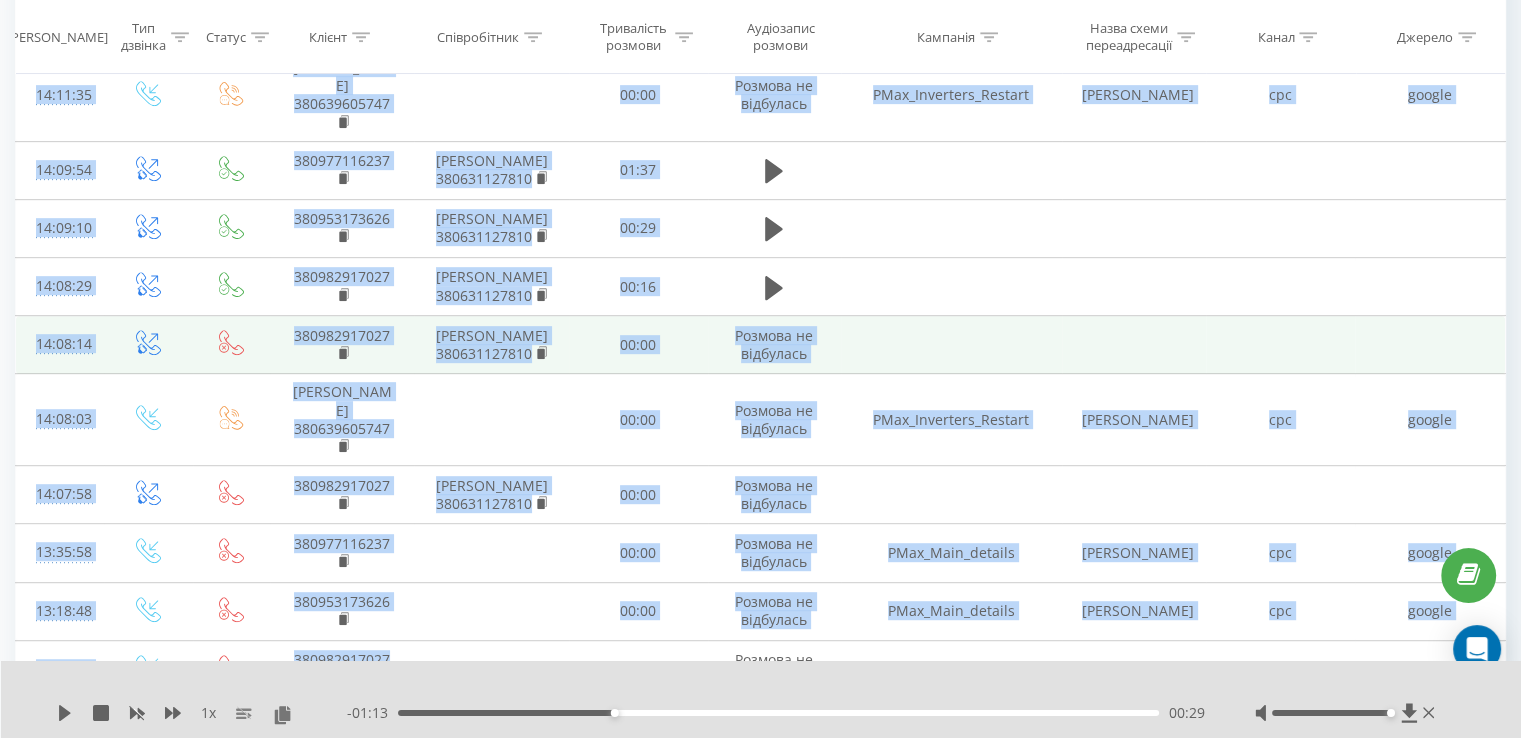 click at bounding box center (951, 345) 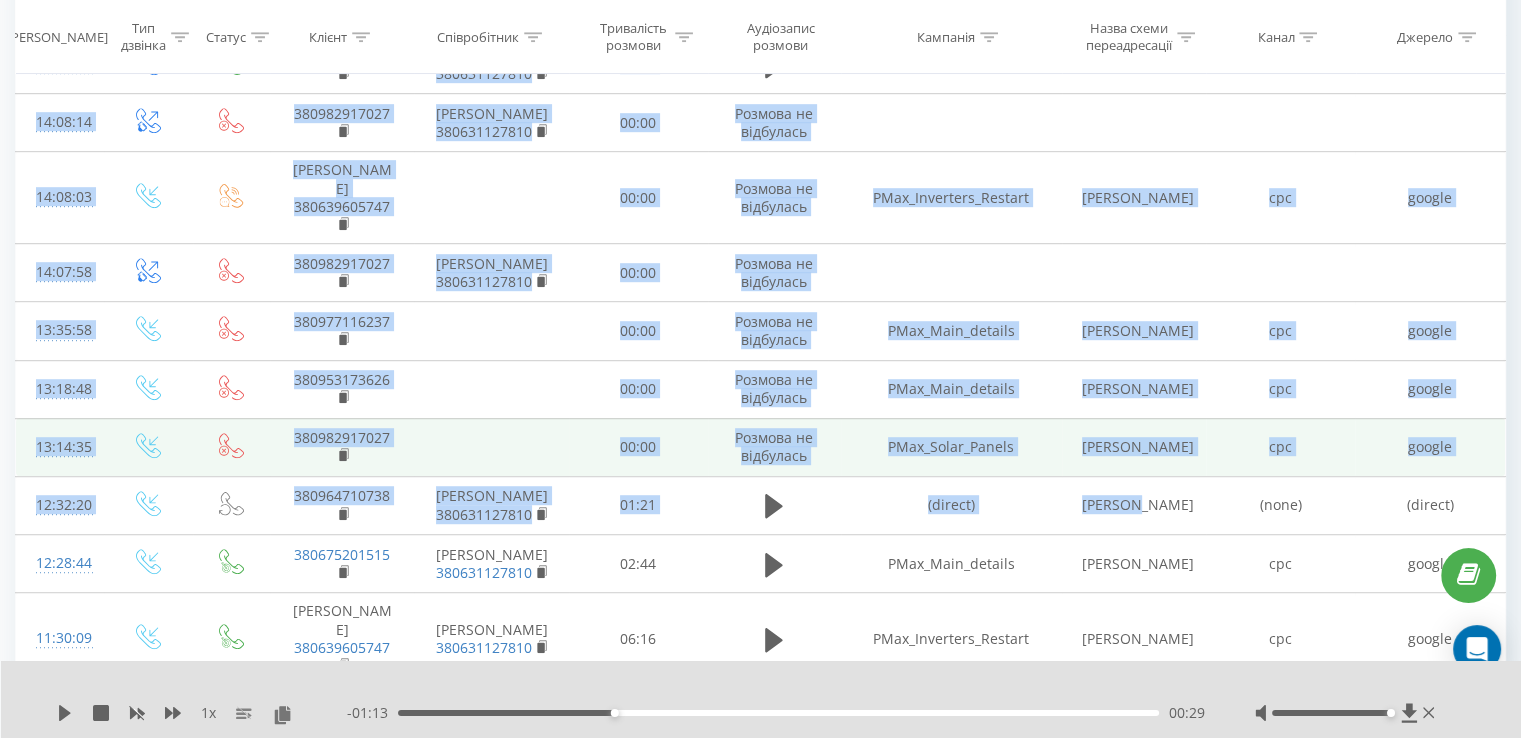 scroll, scrollTop: 1193, scrollLeft: 0, axis: vertical 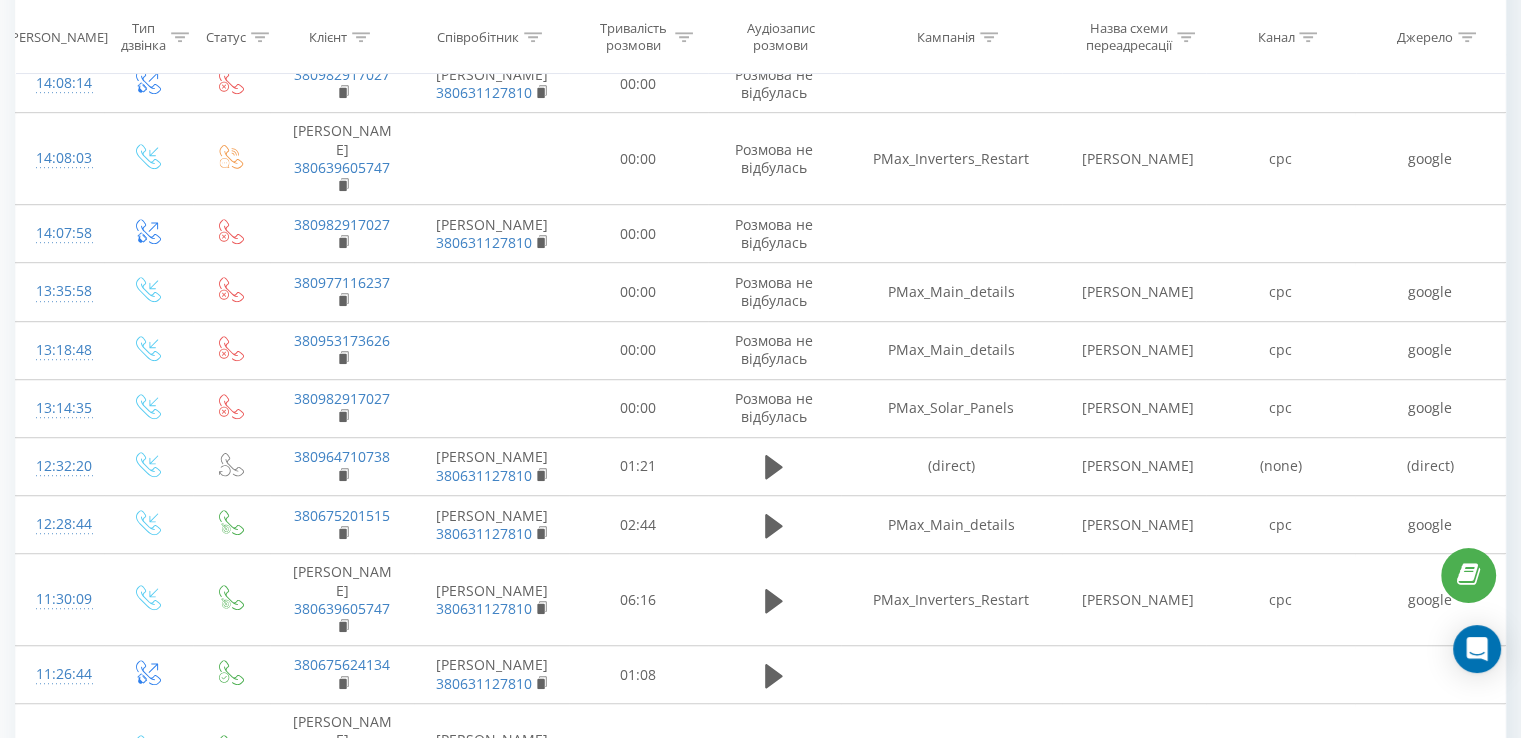 drag, startPoint x: 29, startPoint y: 316, endPoint x: 1530, endPoint y: 474, distance: 1509.2928 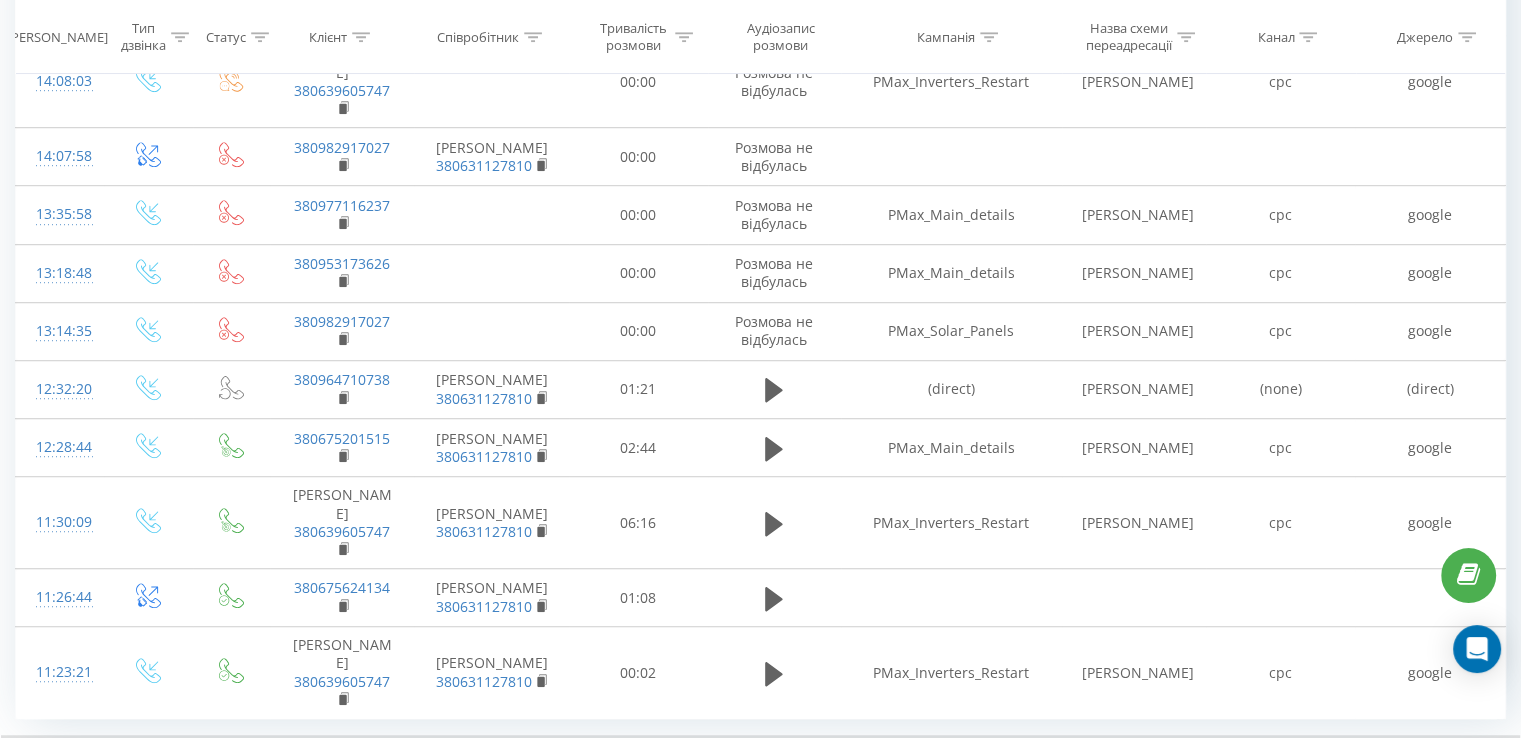 click at bounding box center [747, 761] 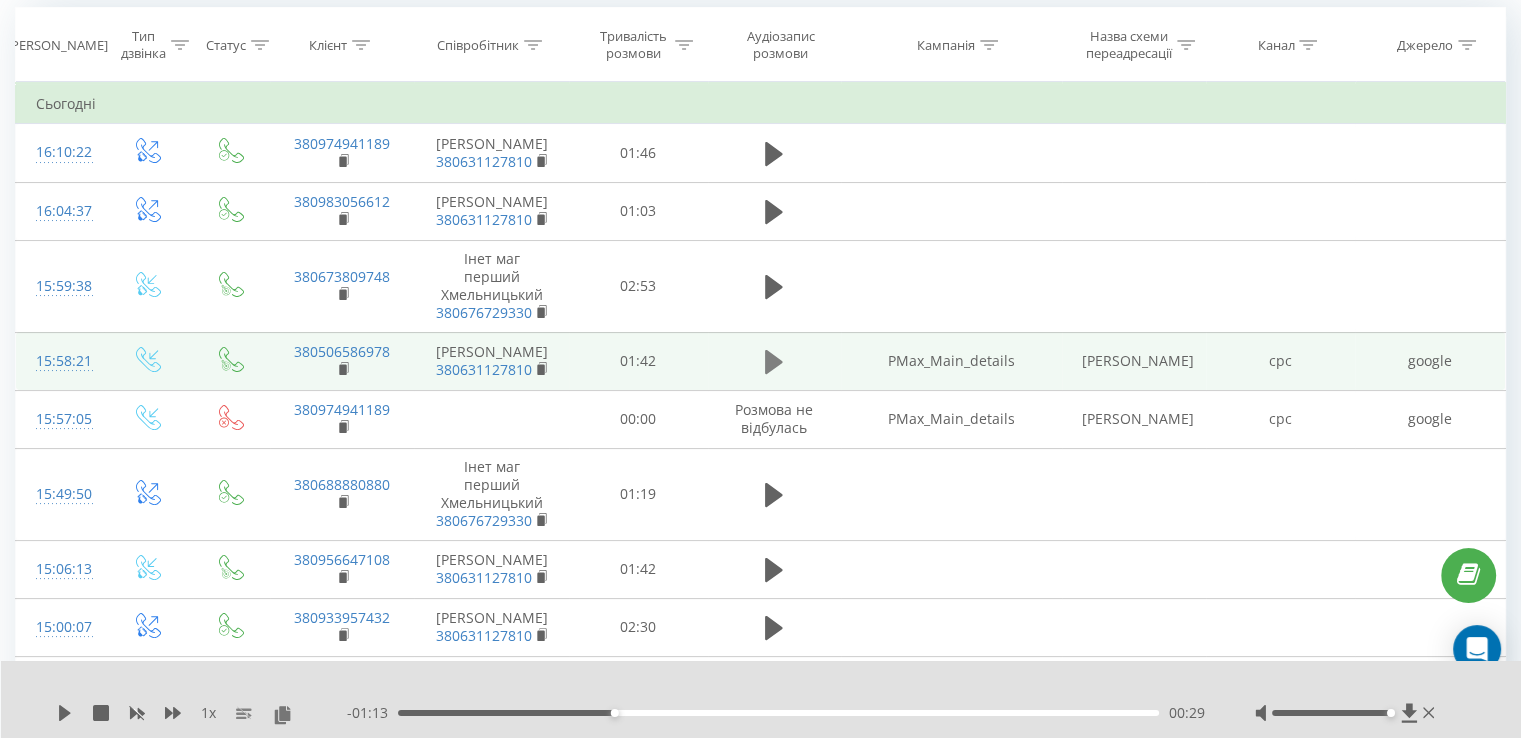 scroll, scrollTop: 0, scrollLeft: 0, axis: both 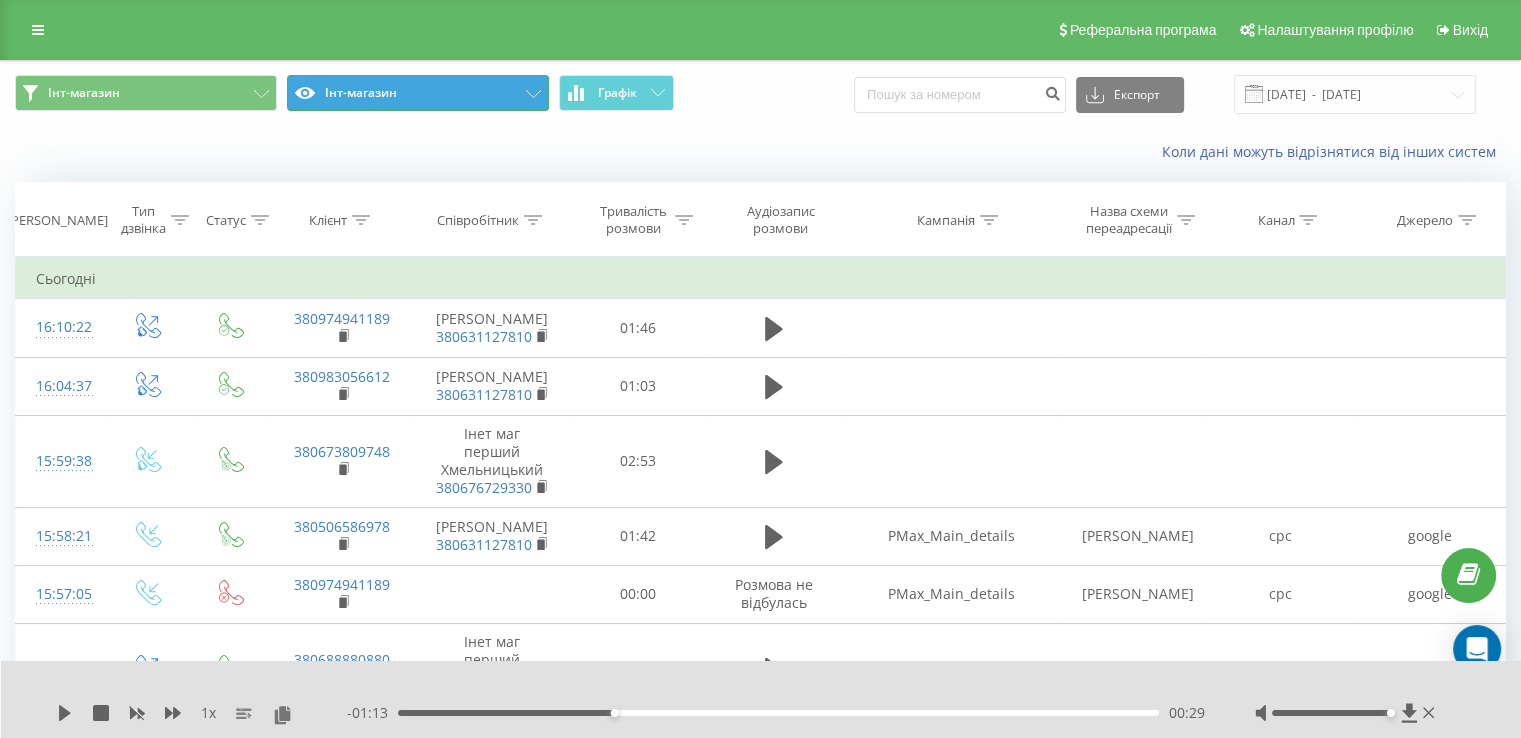 click on "Інт-магазин" at bounding box center [418, 93] 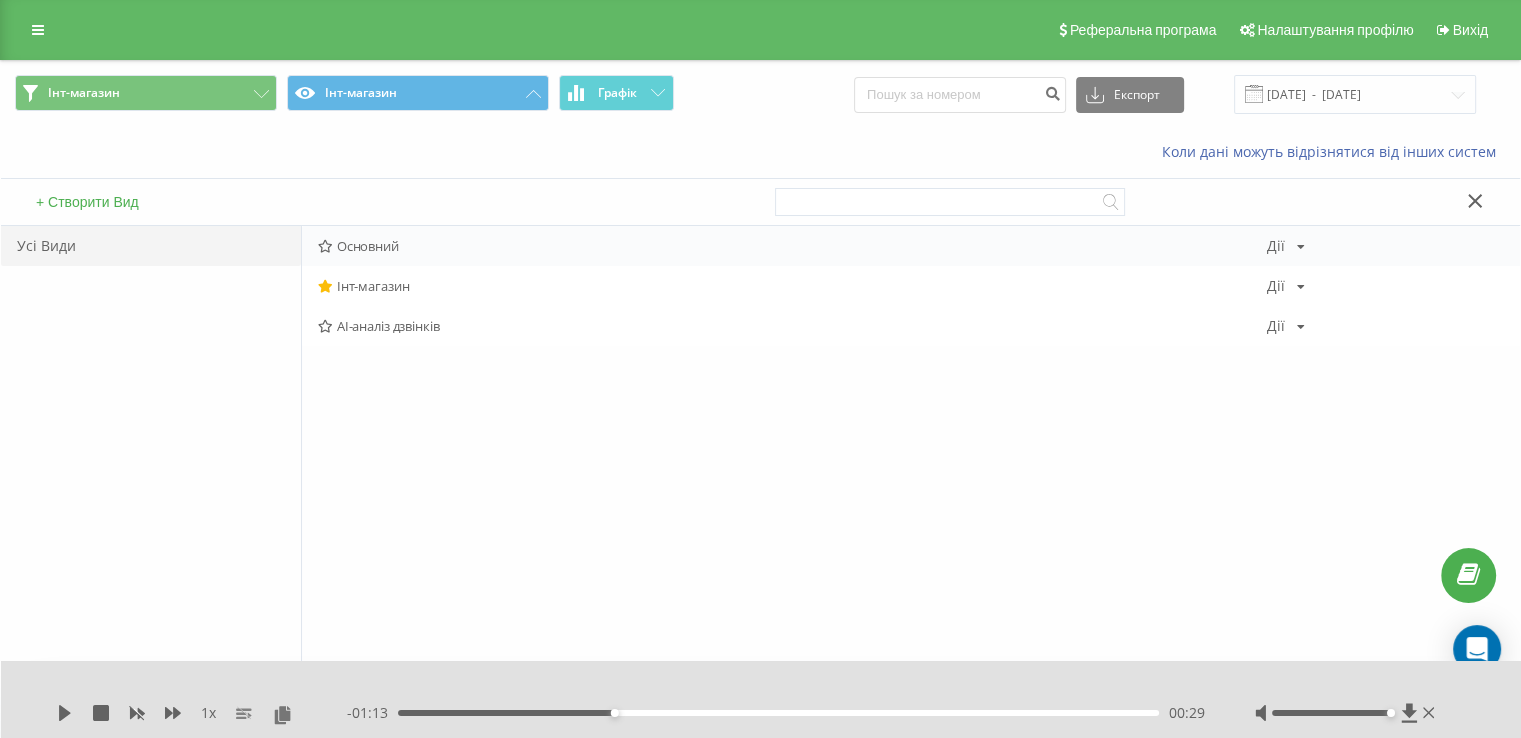 click on "Основний" at bounding box center (792, 246) 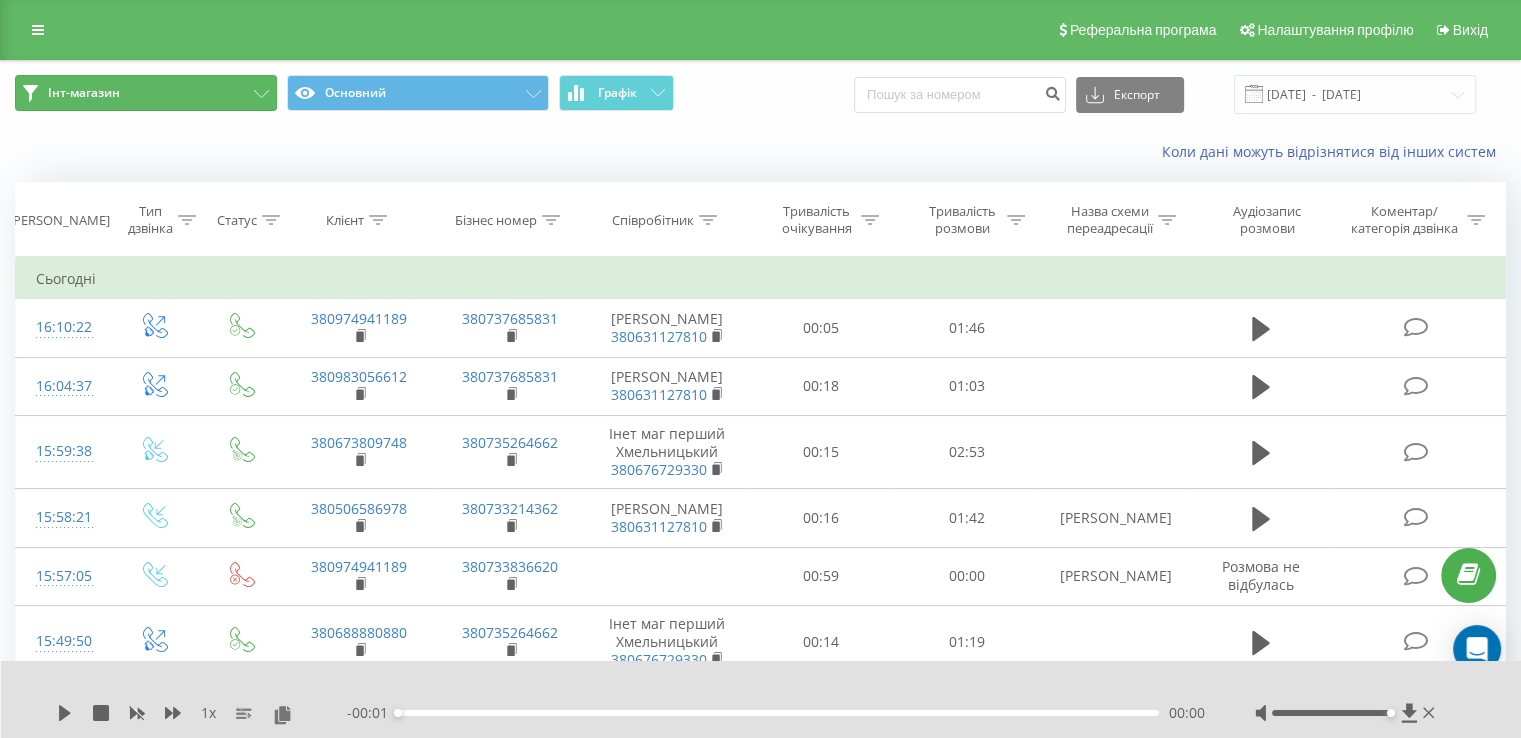 click on "Інт-магазин" at bounding box center [146, 93] 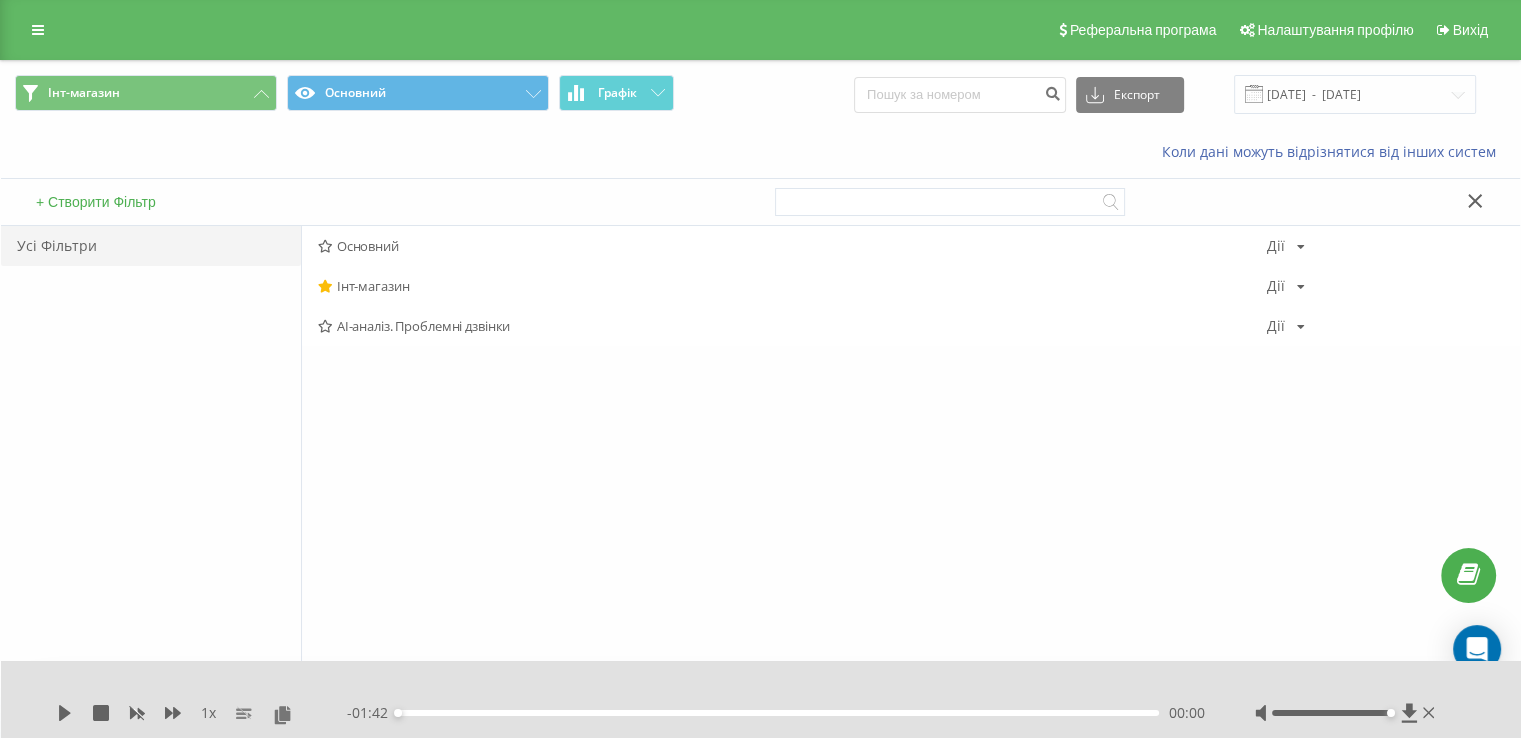 click on "Основний" at bounding box center [792, 246] 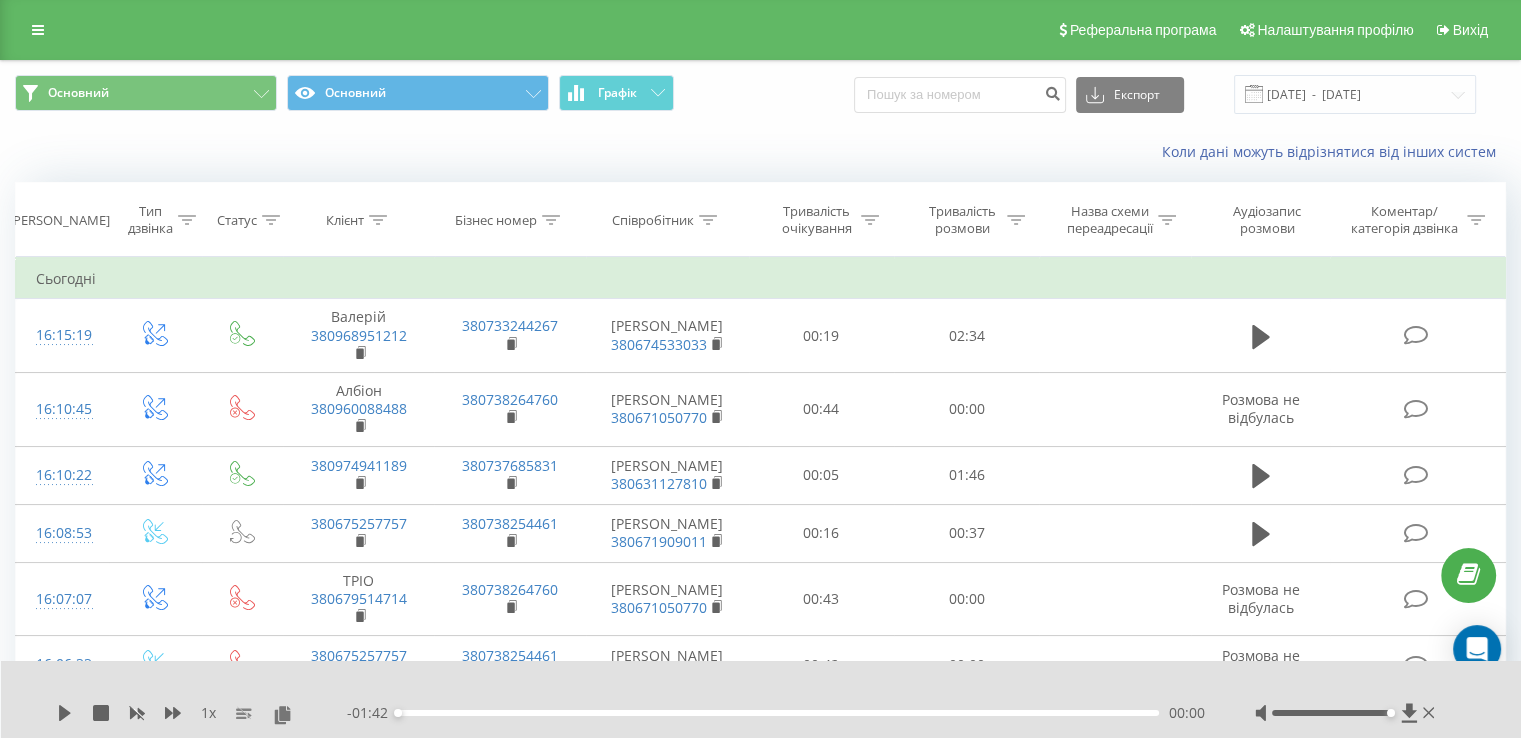 click 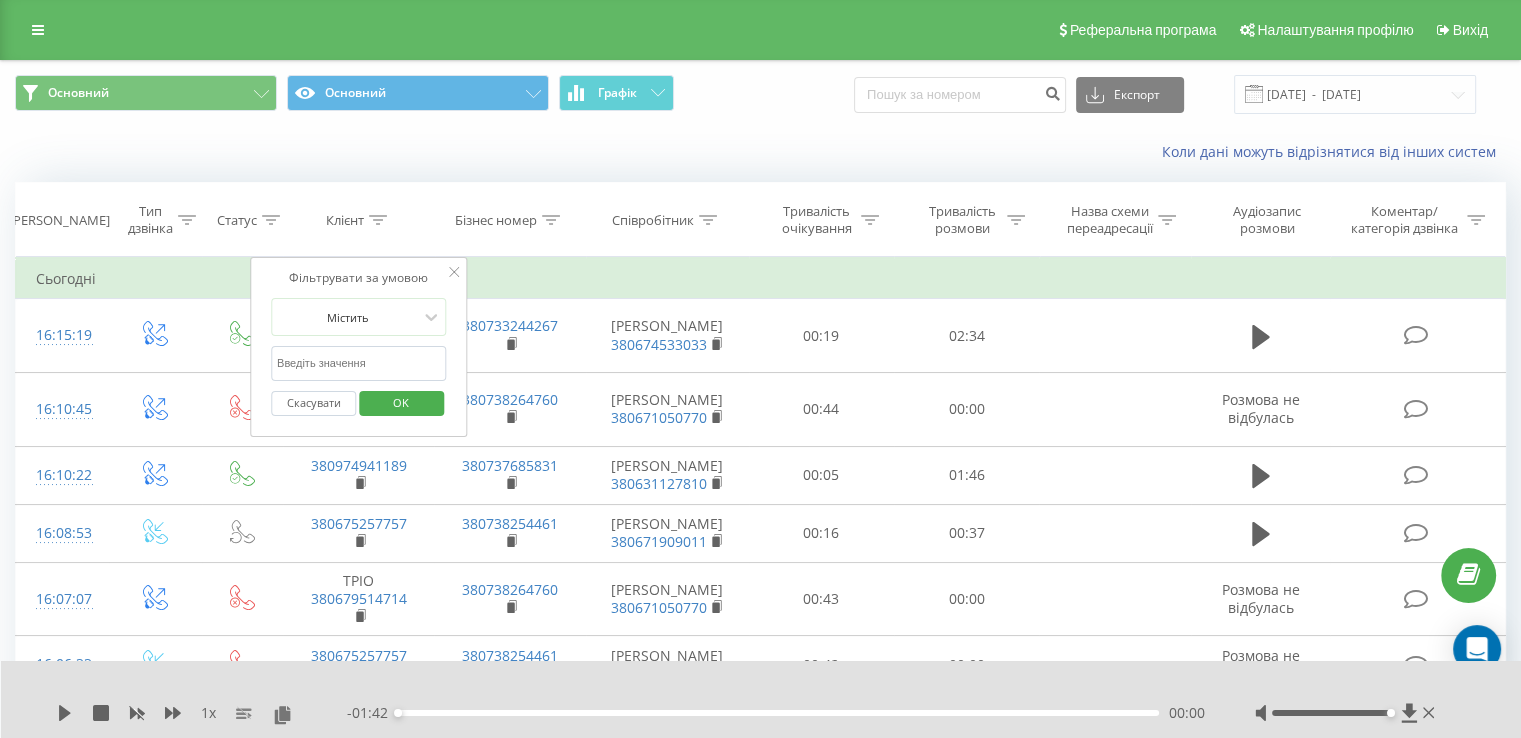 click on "Містить Скасувати OK" at bounding box center [359, 362] 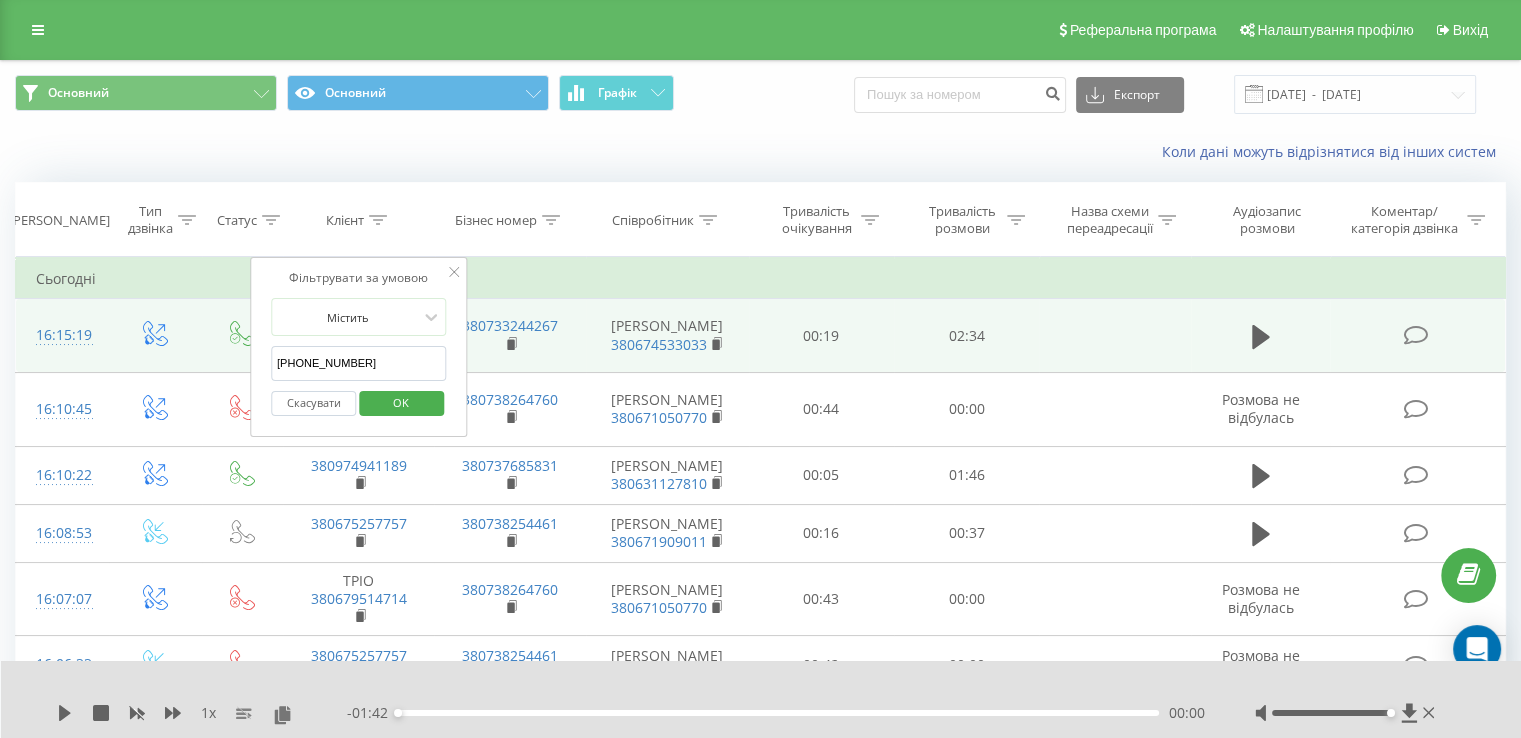 drag, startPoint x: 293, startPoint y: 360, endPoint x: 237, endPoint y: 366, distance: 56.32051 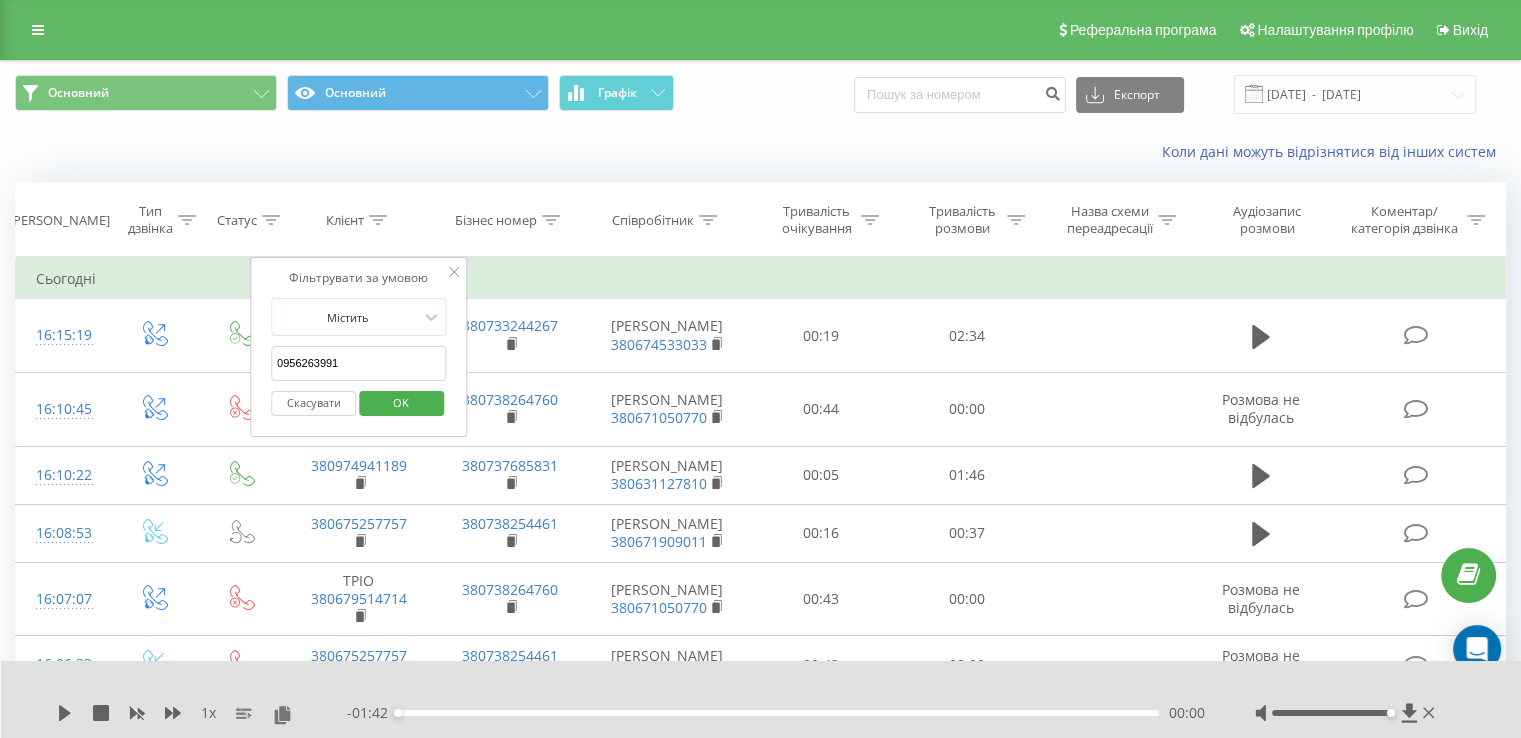 type on "0956263991" 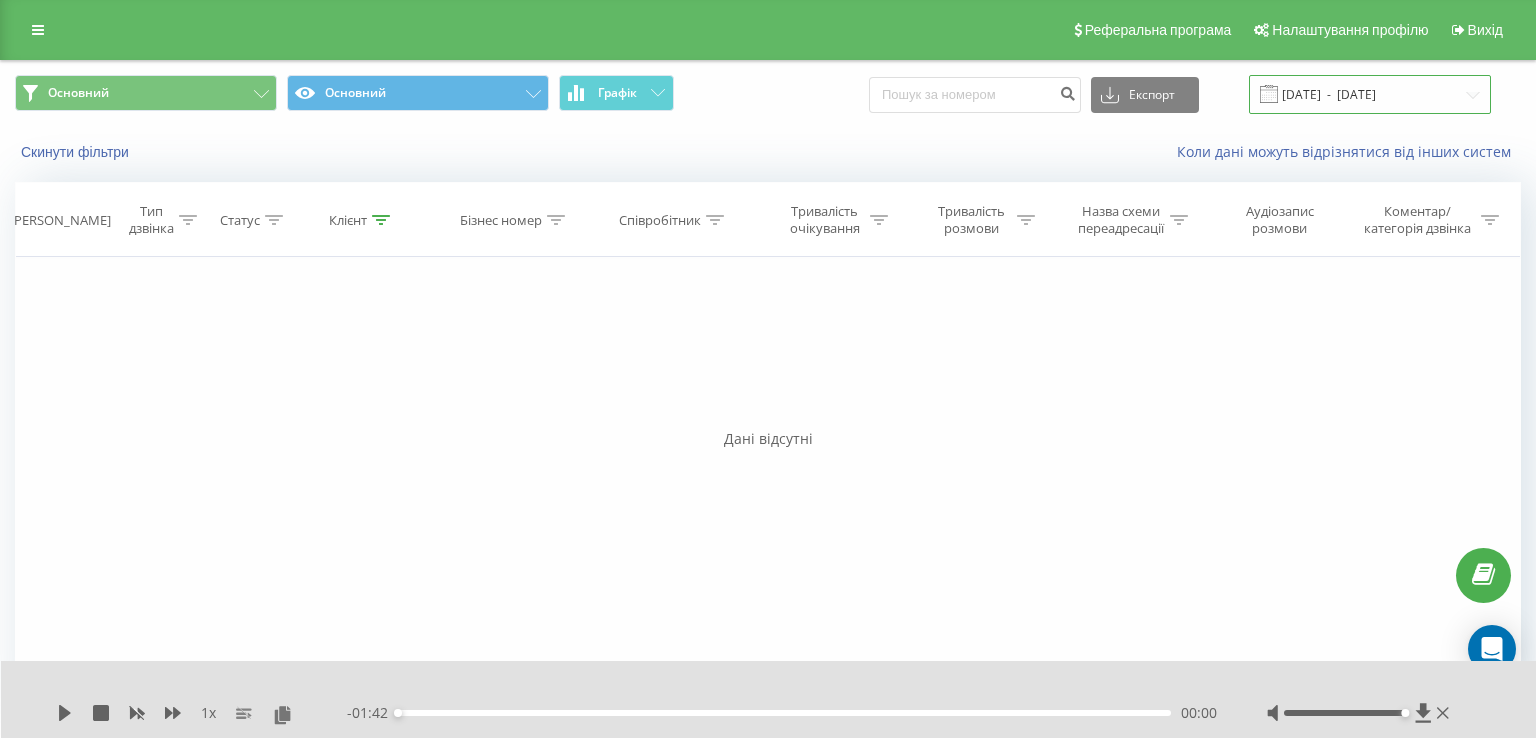 click on "[DATE]  -  [DATE]" at bounding box center (1370, 94) 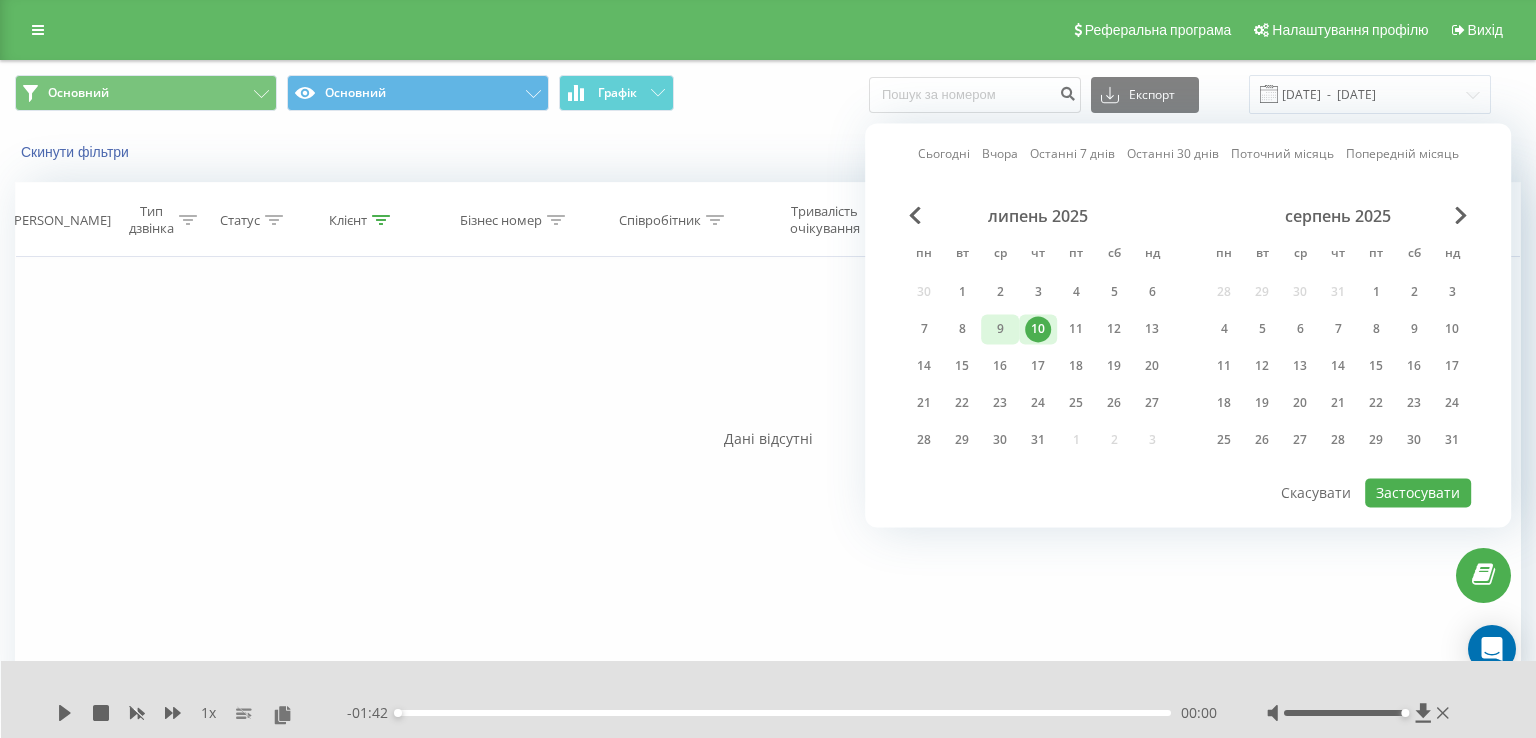 click on "9" at bounding box center [1000, 329] 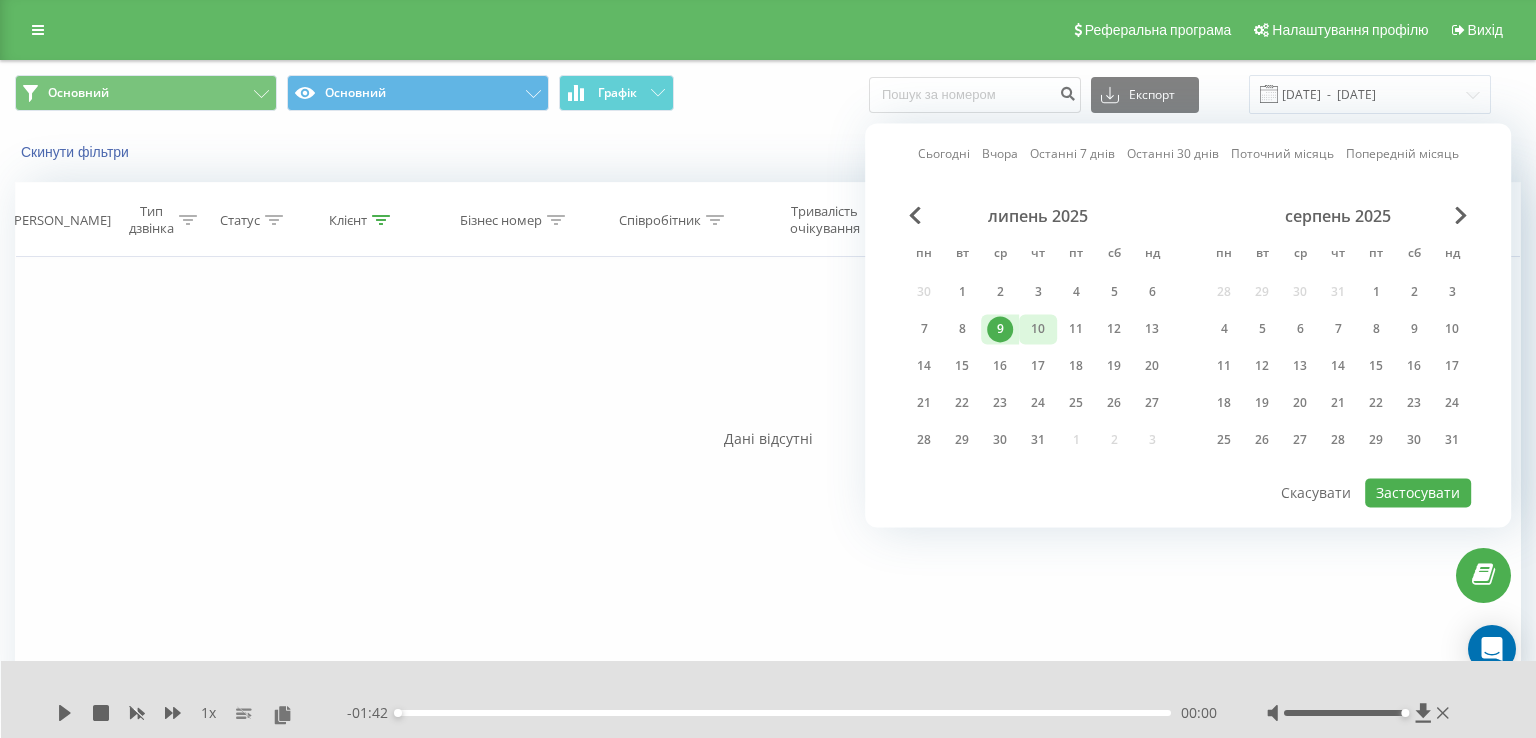 click on "10" at bounding box center [1038, 329] 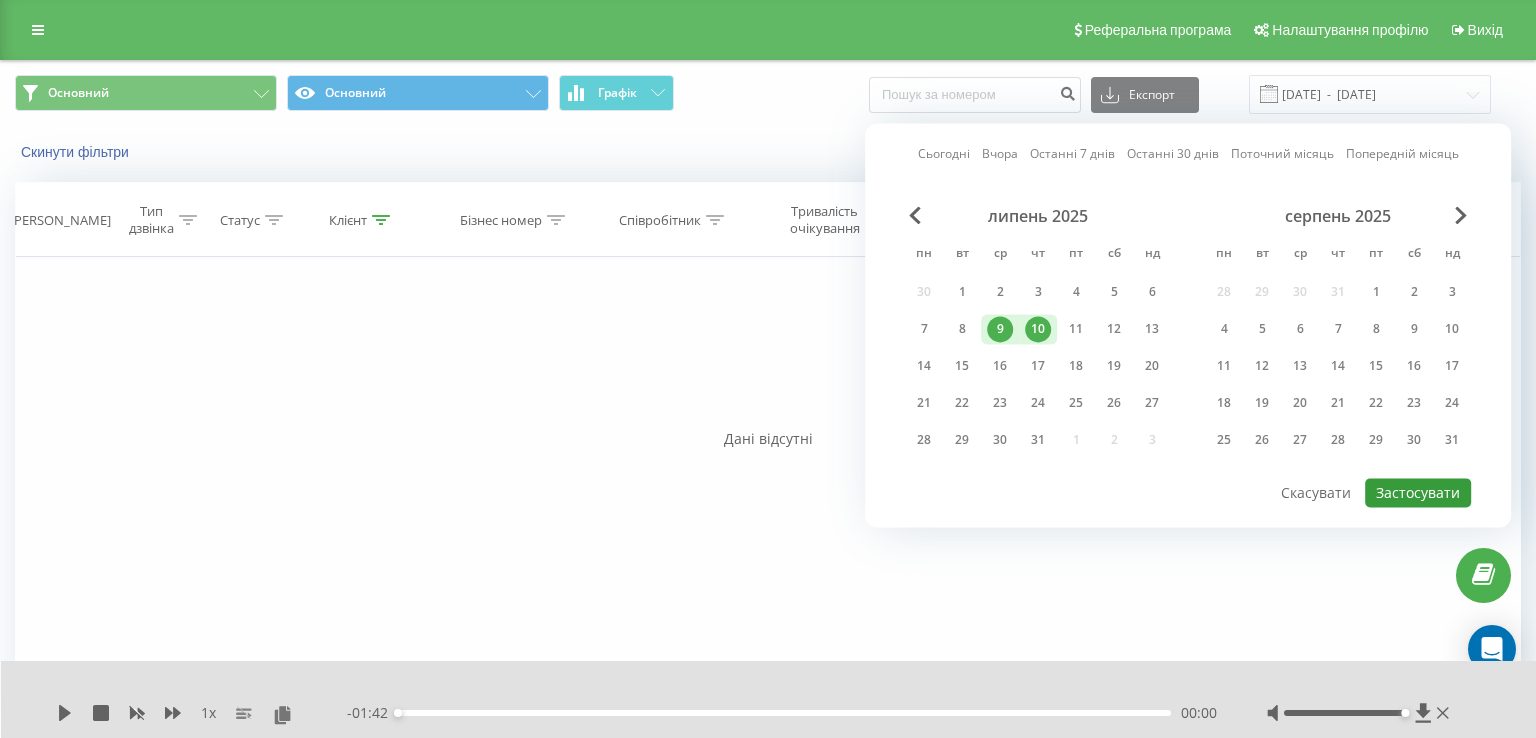 click on "Застосувати" at bounding box center [1418, 492] 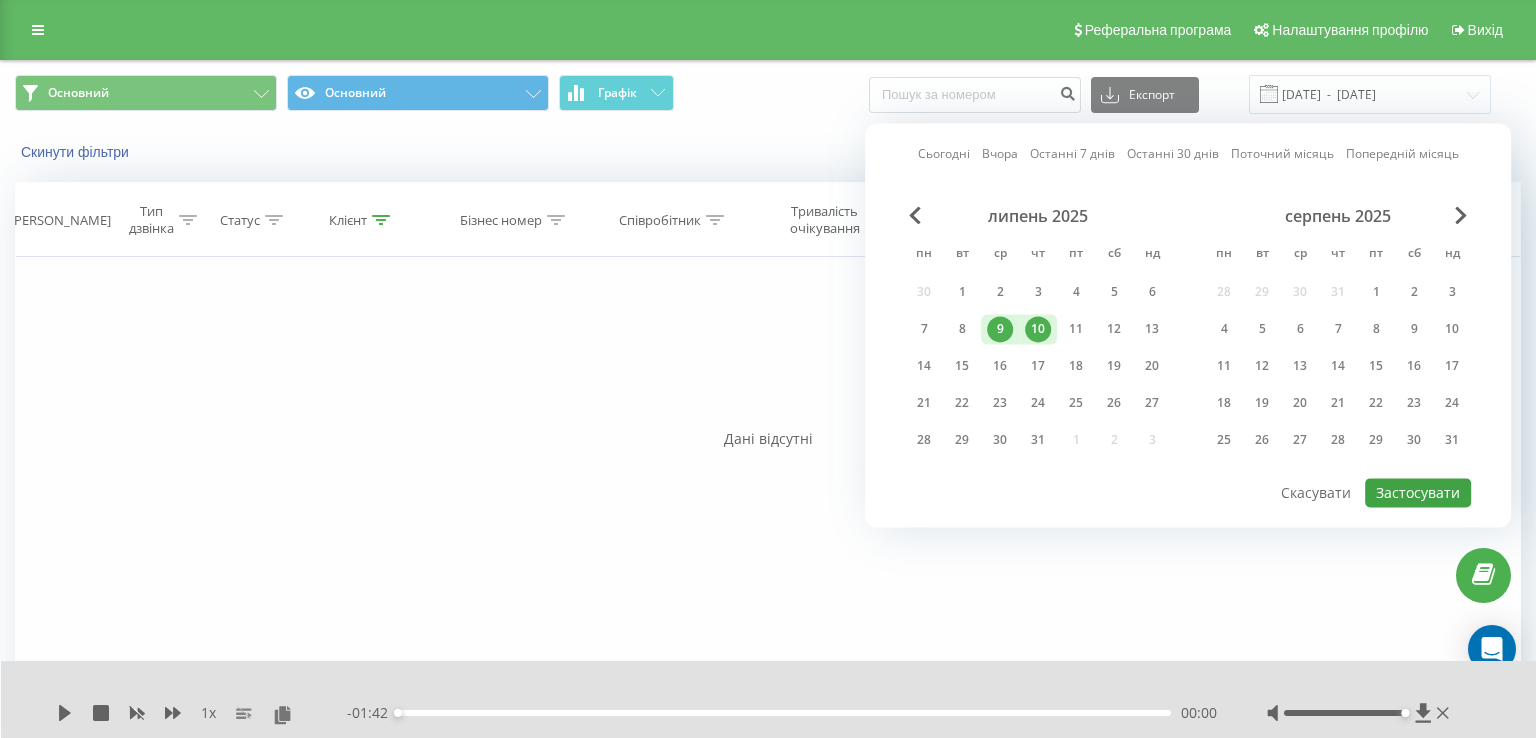 type on "[DATE]  -  [DATE]" 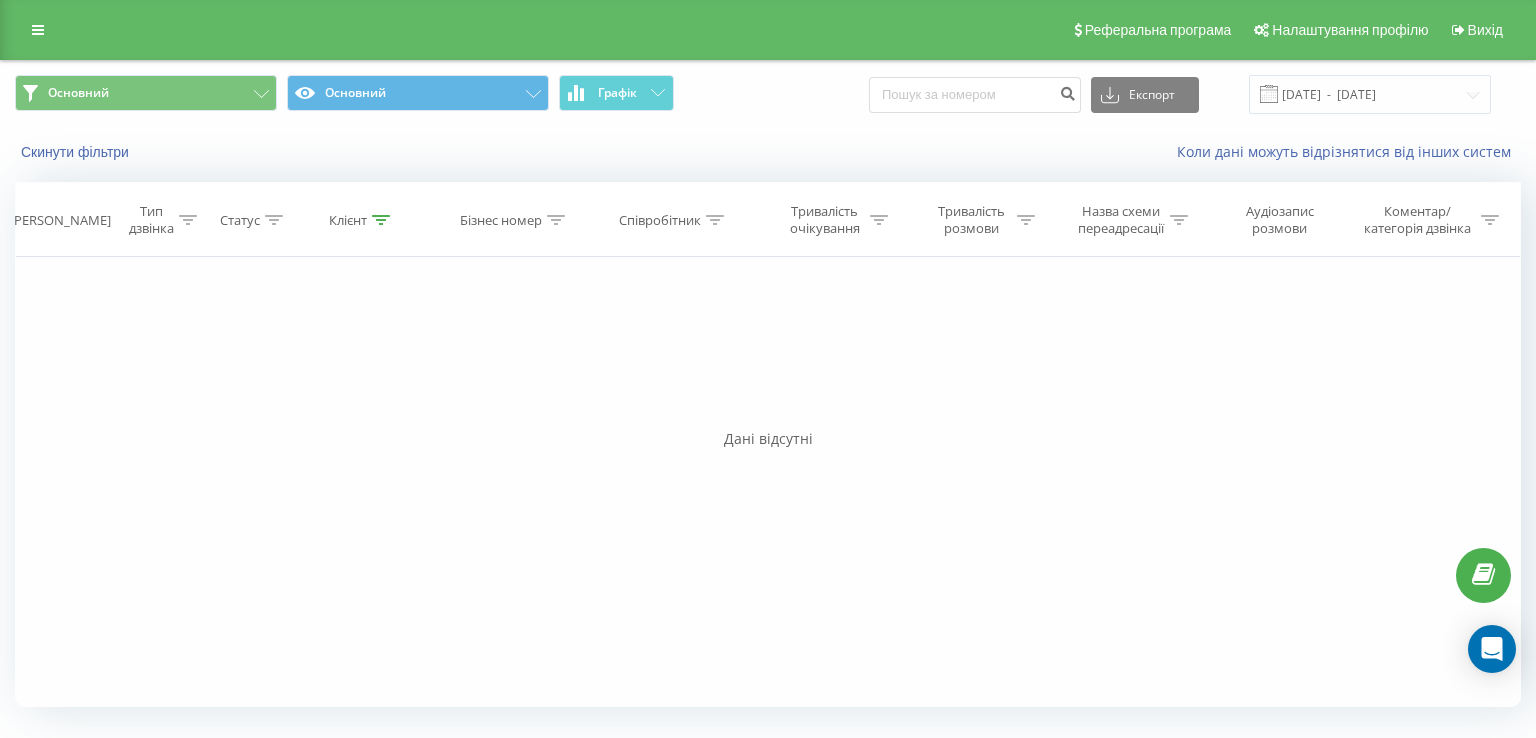 click 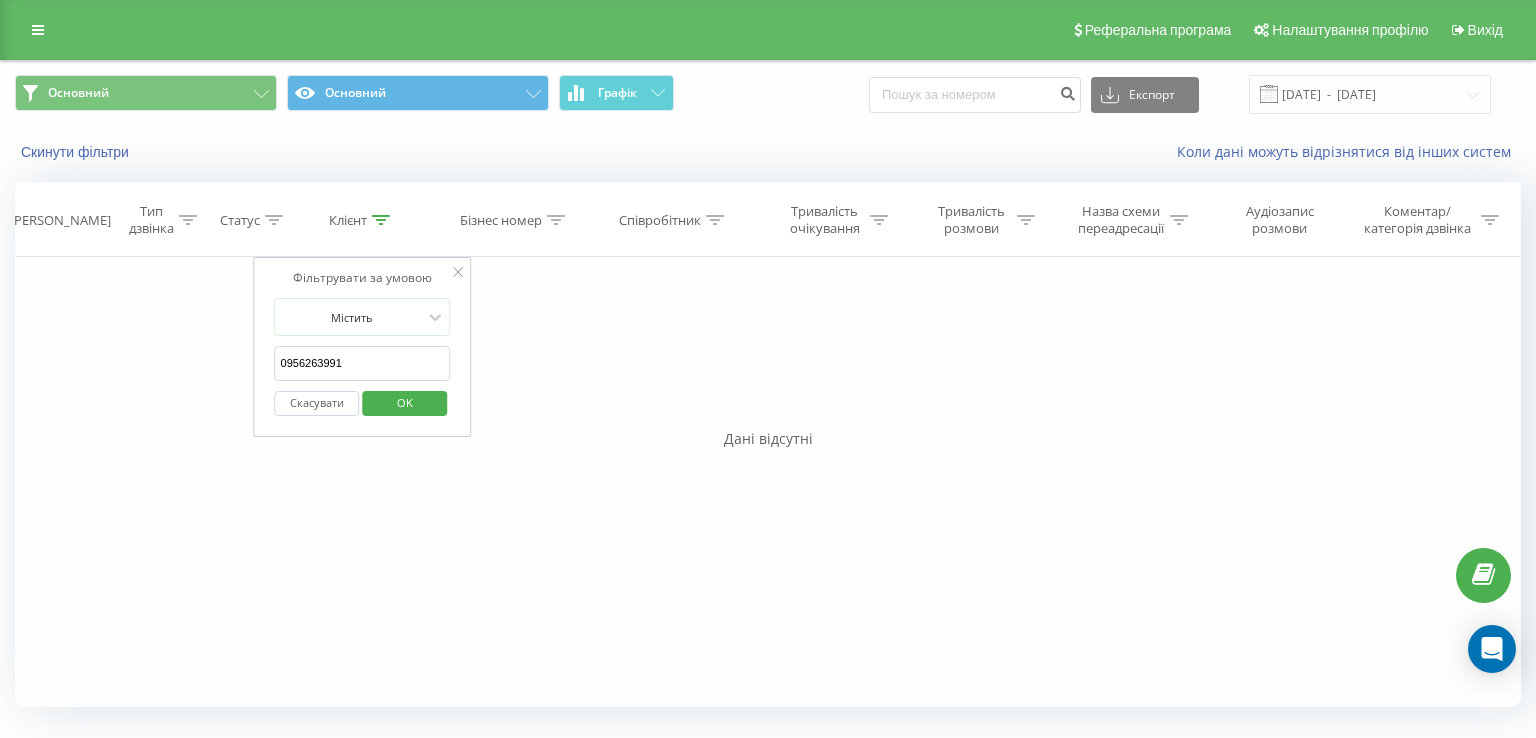 click on "Скасувати" at bounding box center (317, 403) 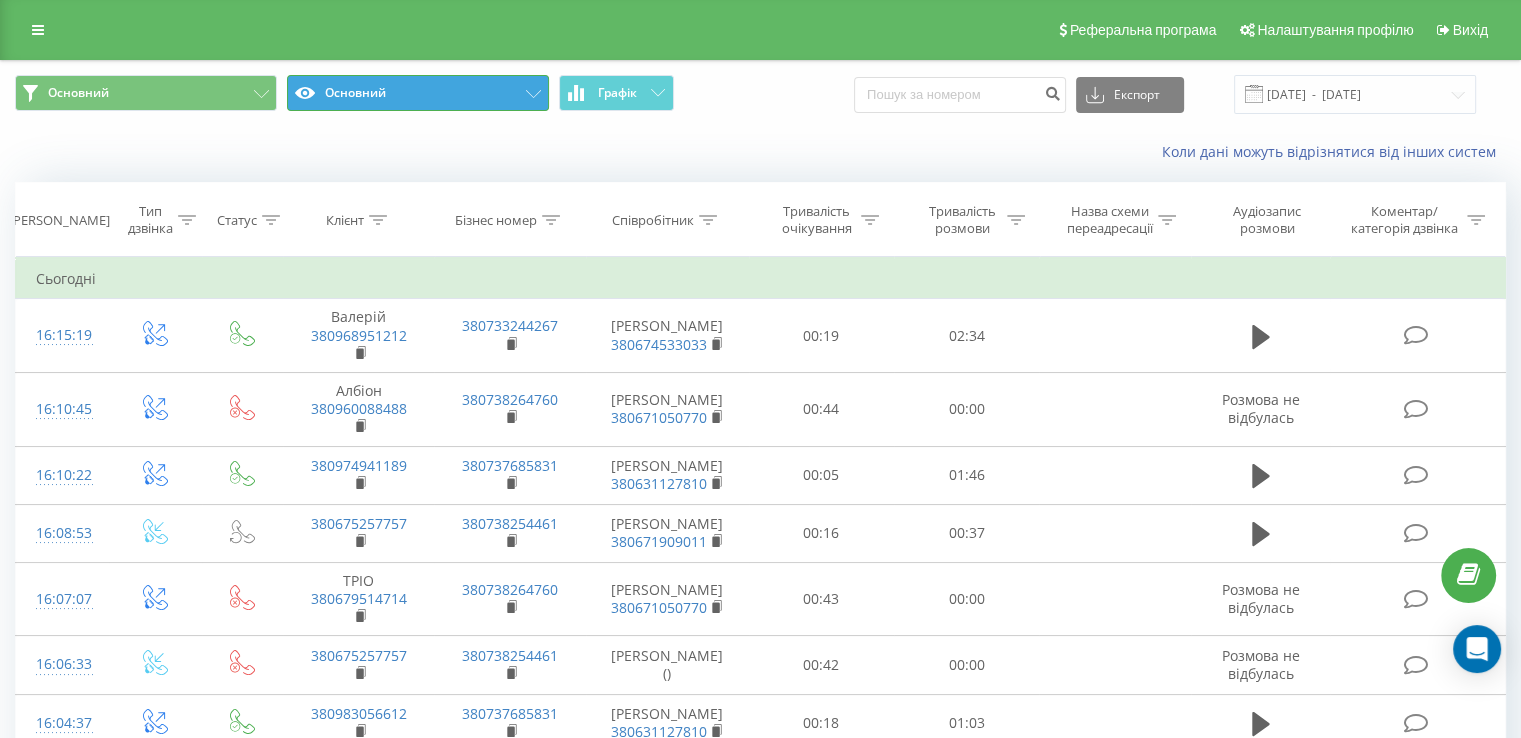 click on "Основний" at bounding box center (418, 93) 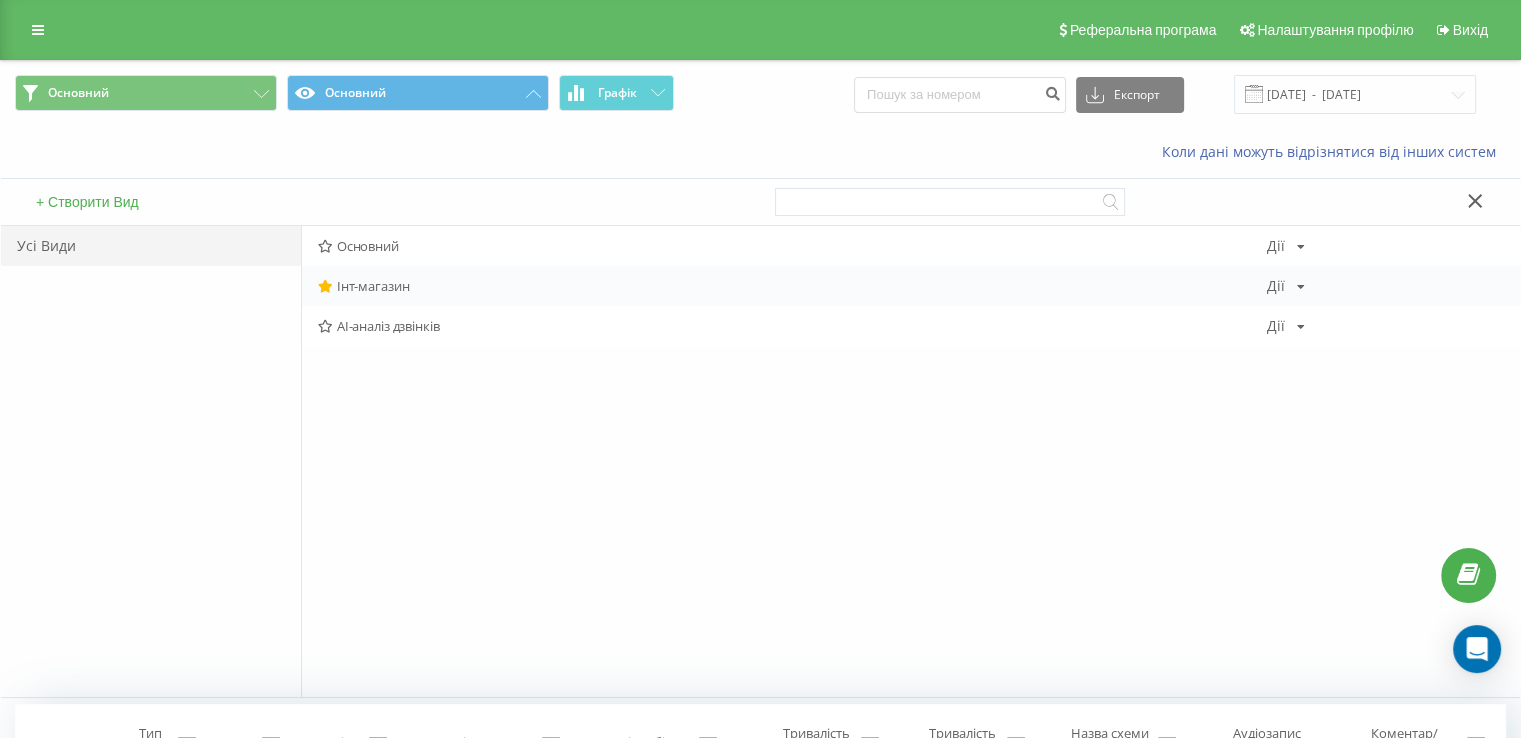 click on "Інт-магазин" at bounding box center (792, 286) 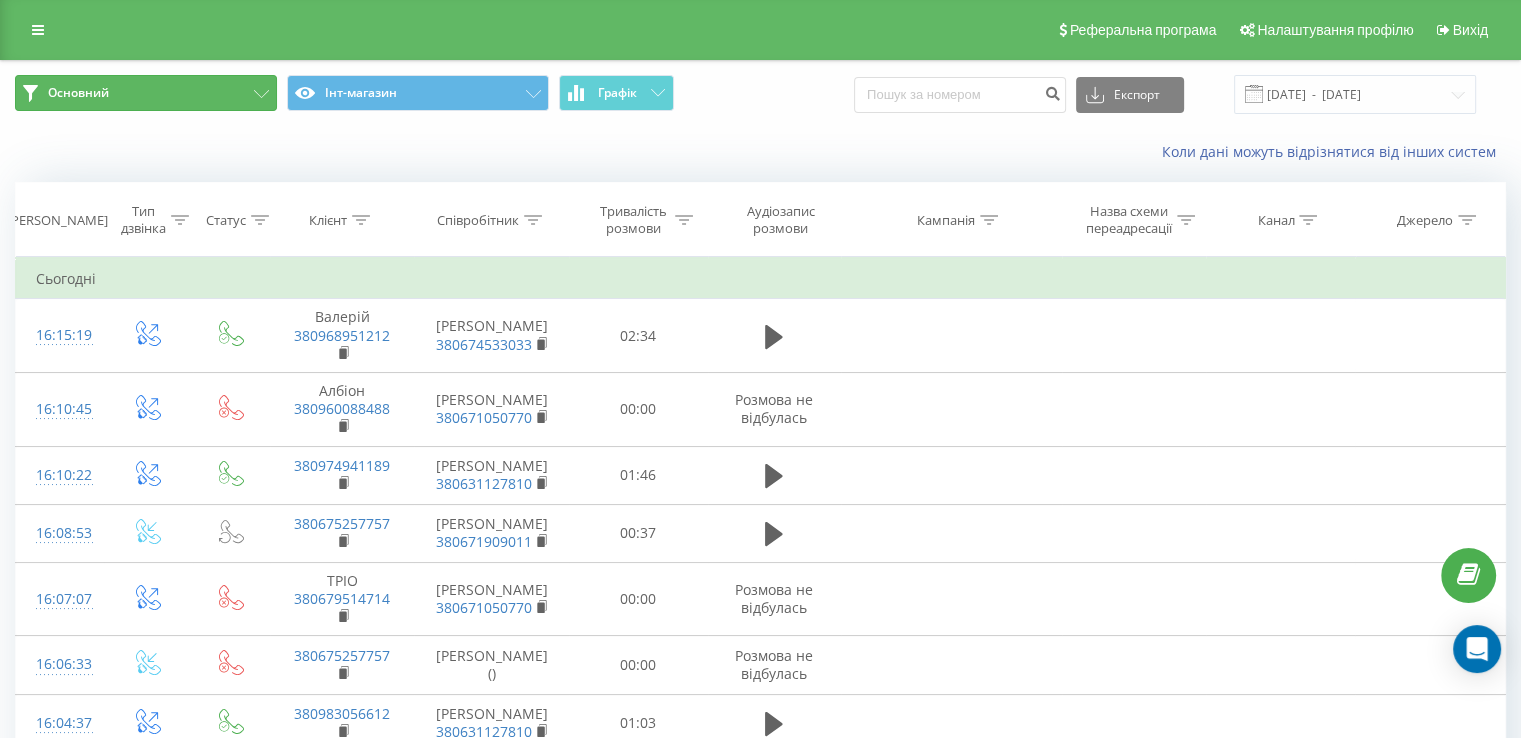 click on "Основний" at bounding box center (146, 93) 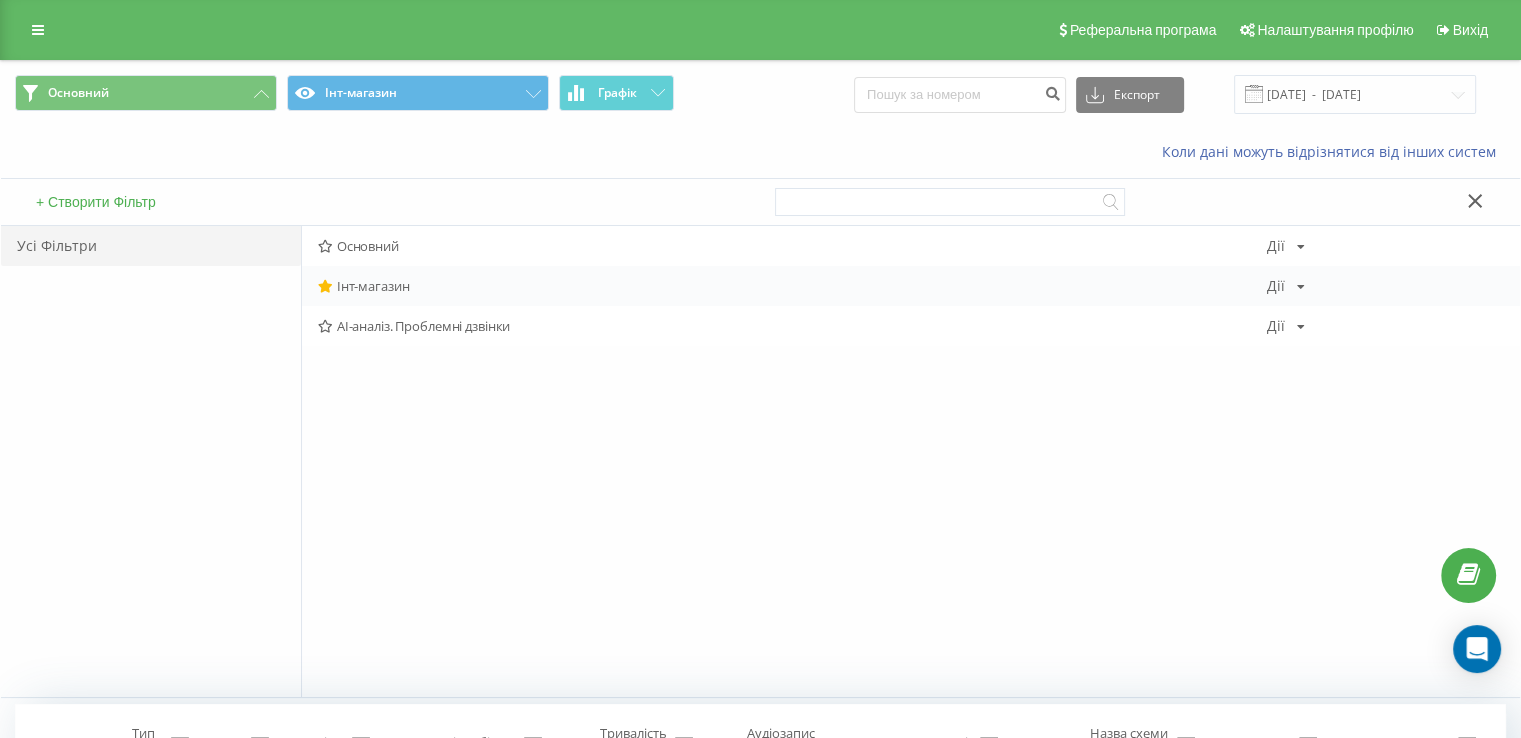 click on "Інт-магазин" at bounding box center (792, 286) 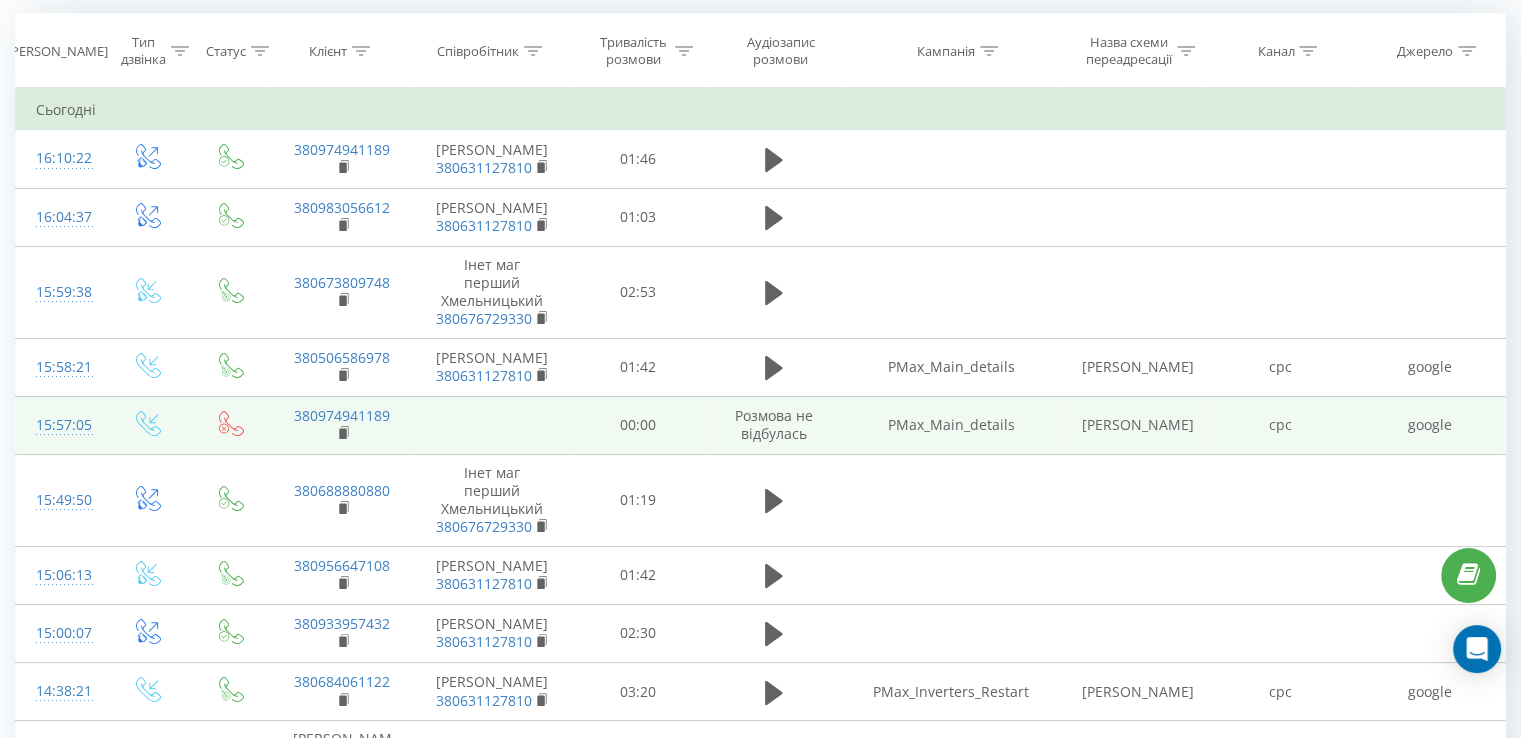scroll, scrollTop: 200, scrollLeft: 0, axis: vertical 